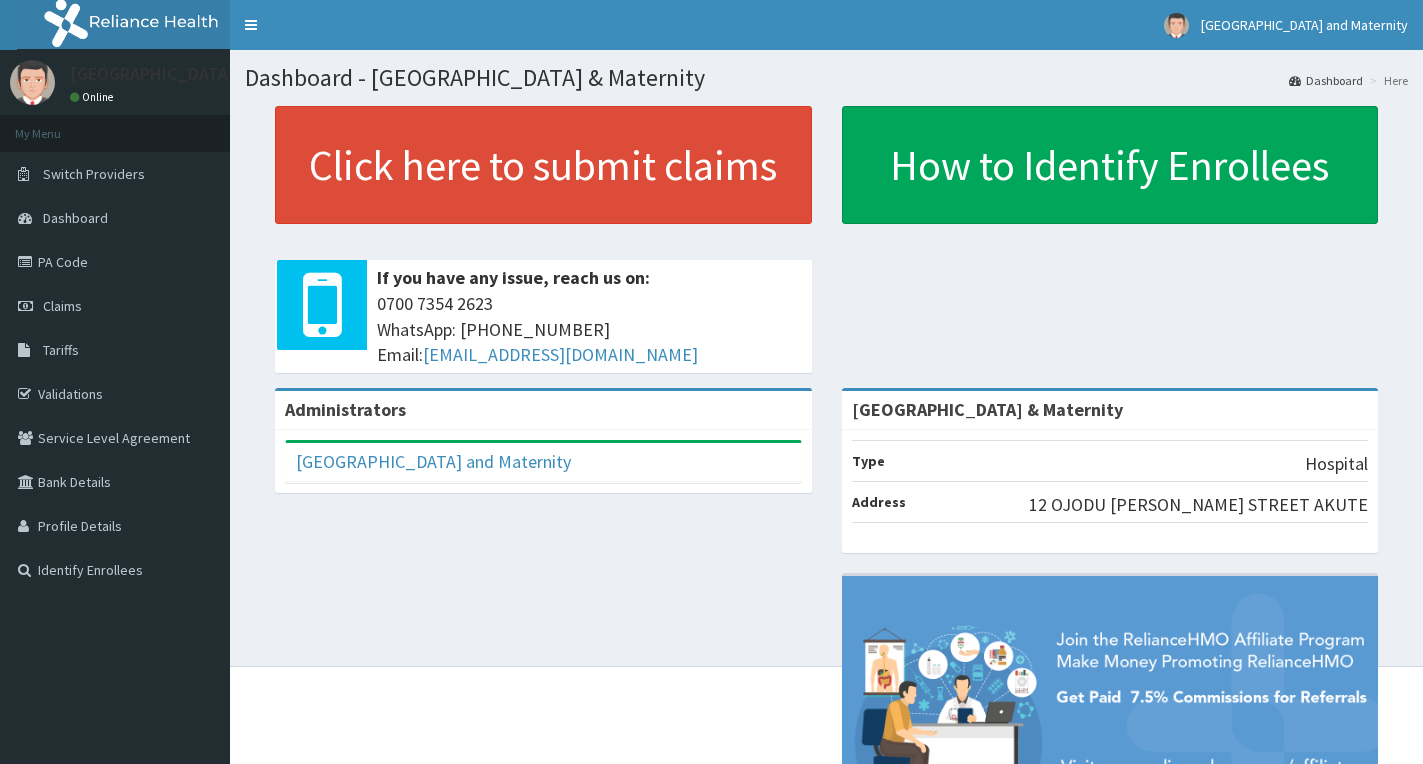 scroll, scrollTop: 0, scrollLeft: 0, axis: both 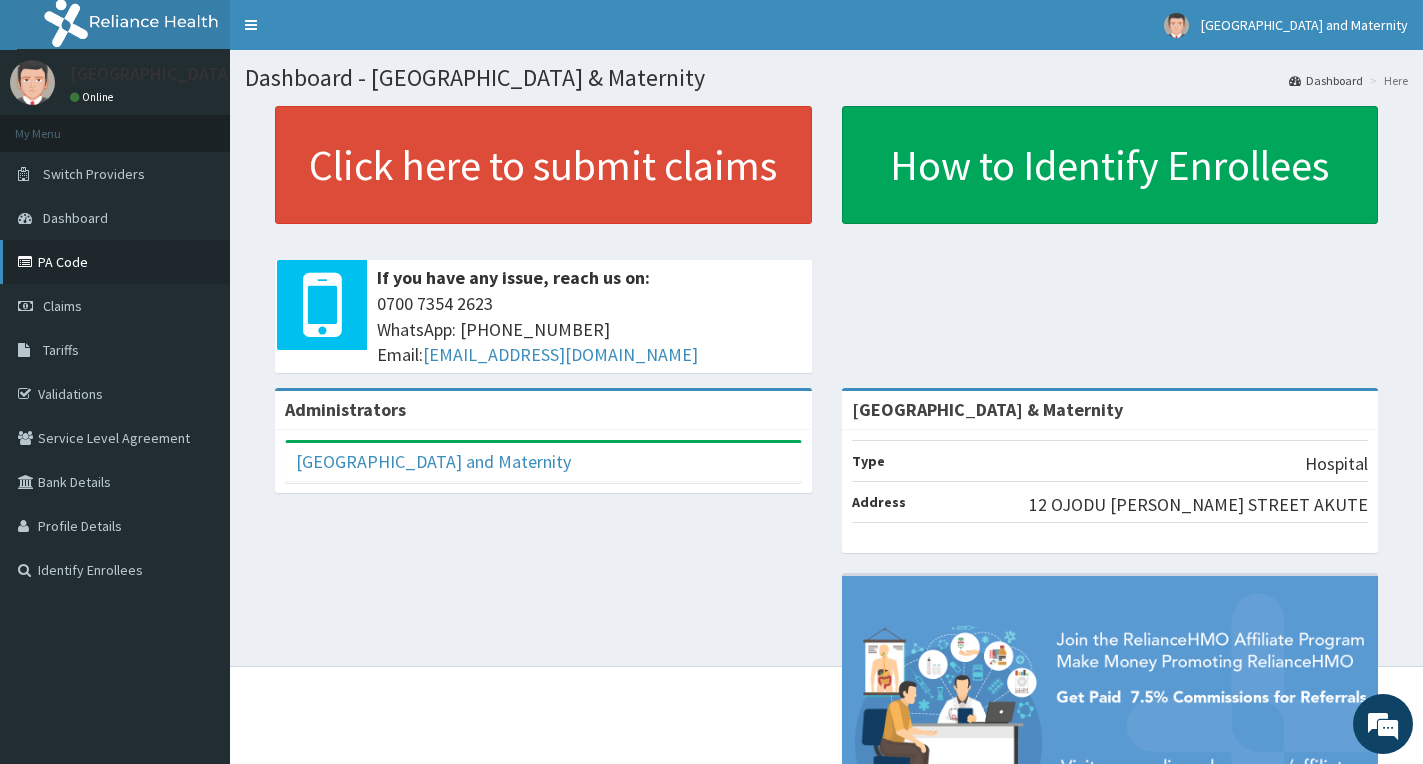 click on "PA Code" at bounding box center [115, 262] 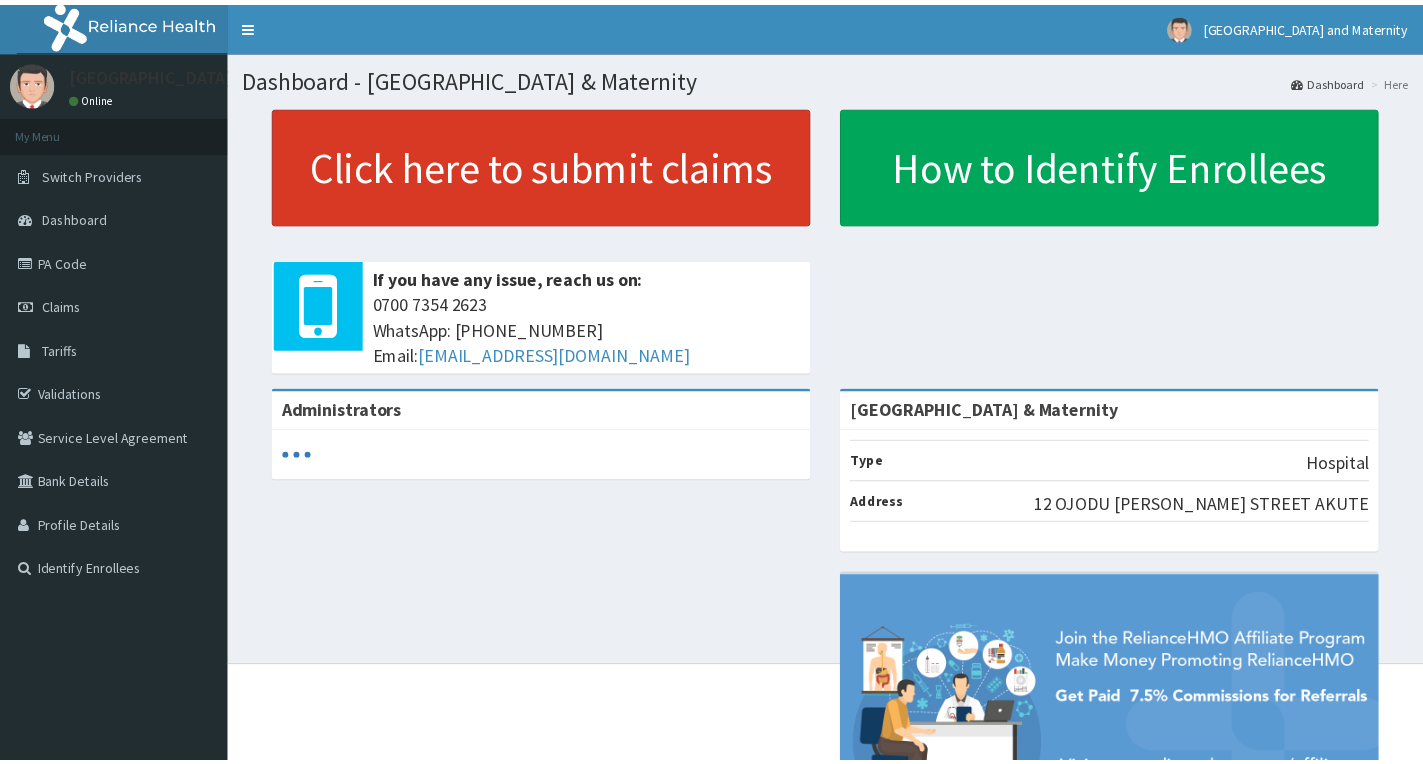 scroll, scrollTop: 0, scrollLeft: 0, axis: both 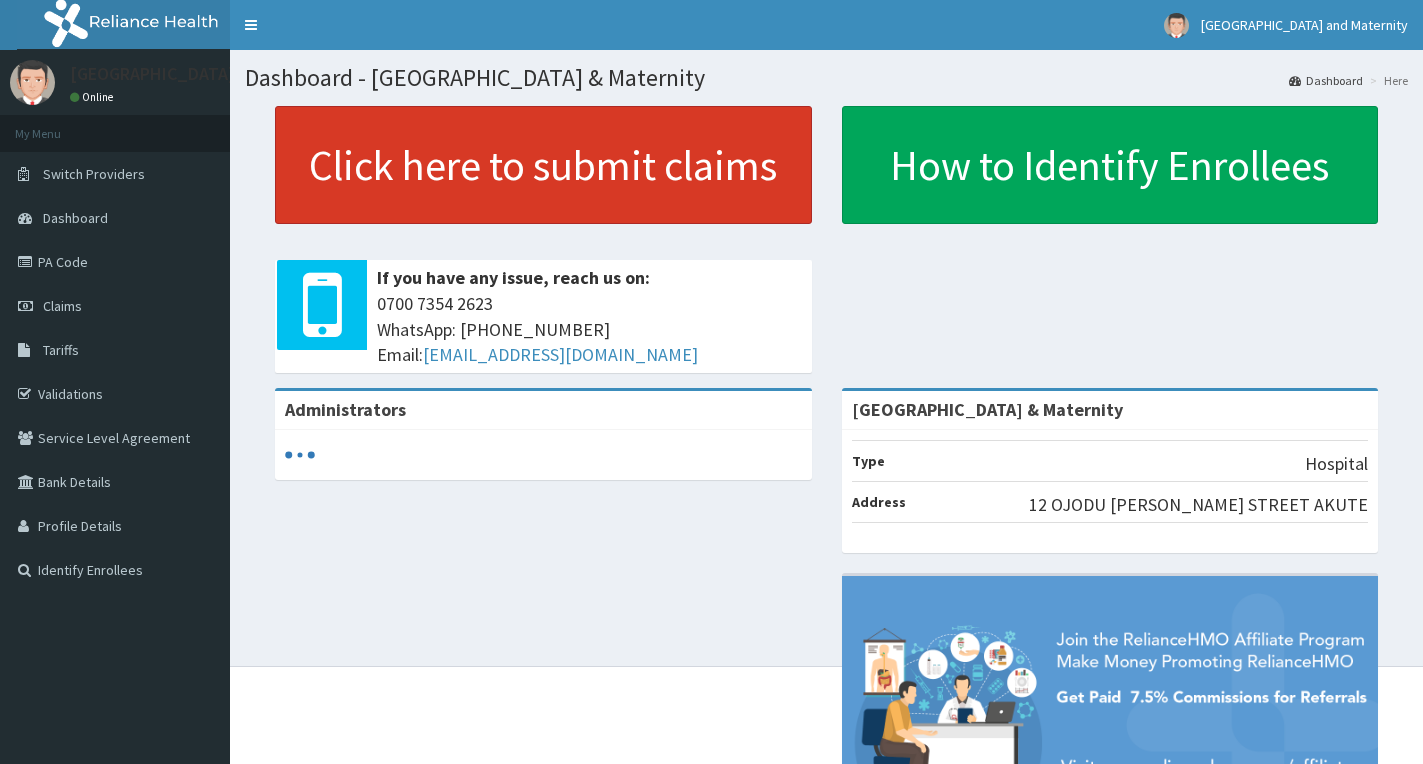 click on "Click here to submit claims" at bounding box center (543, 165) 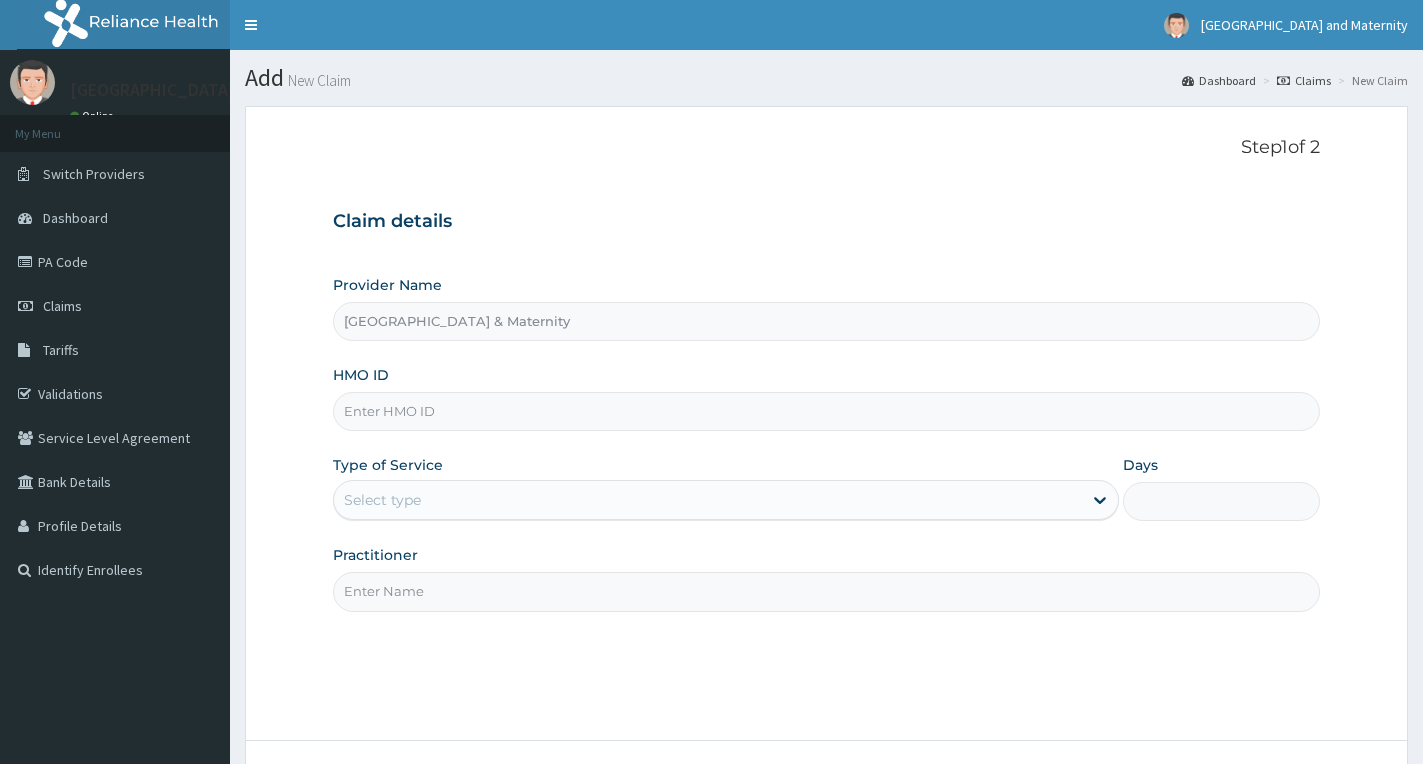 scroll, scrollTop: 0, scrollLeft: 0, axis: both 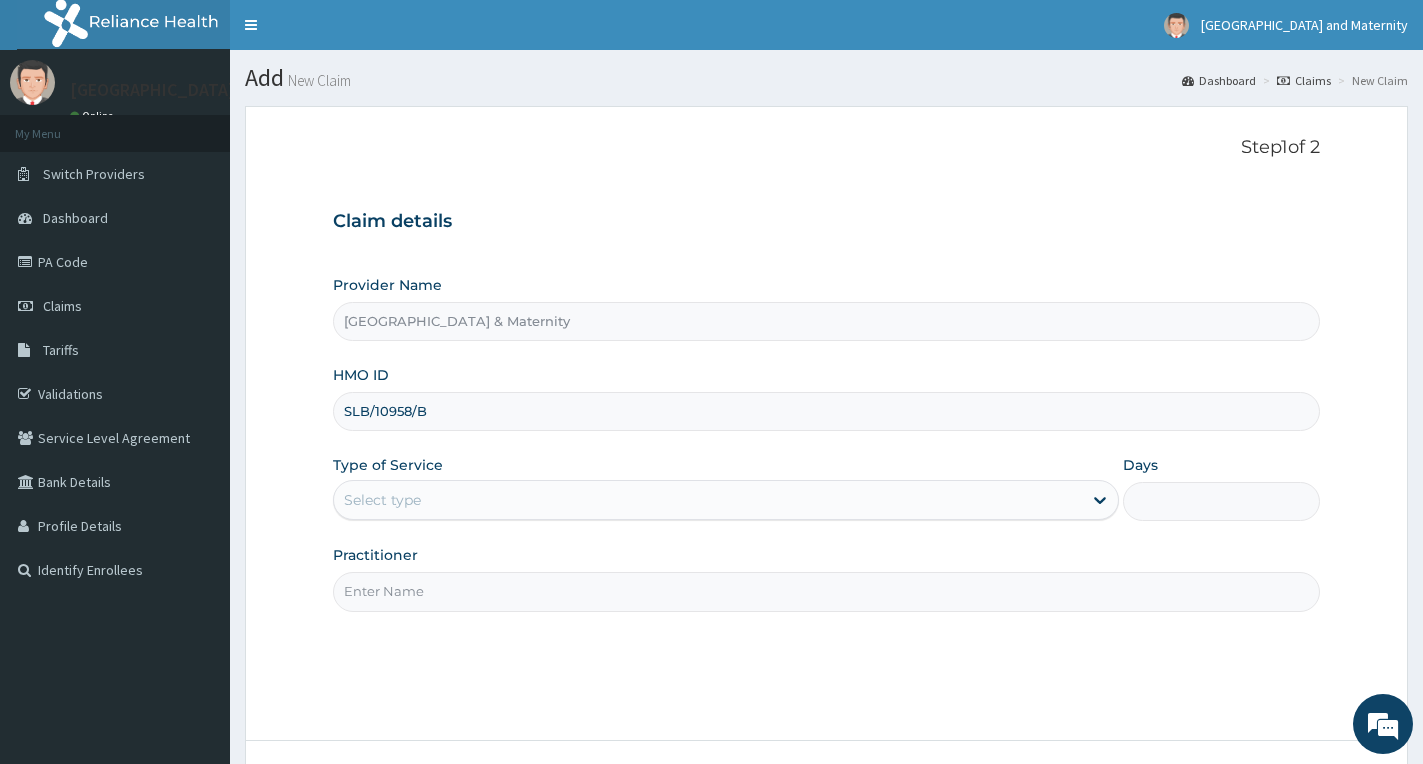 type on "SLB/10958/B" 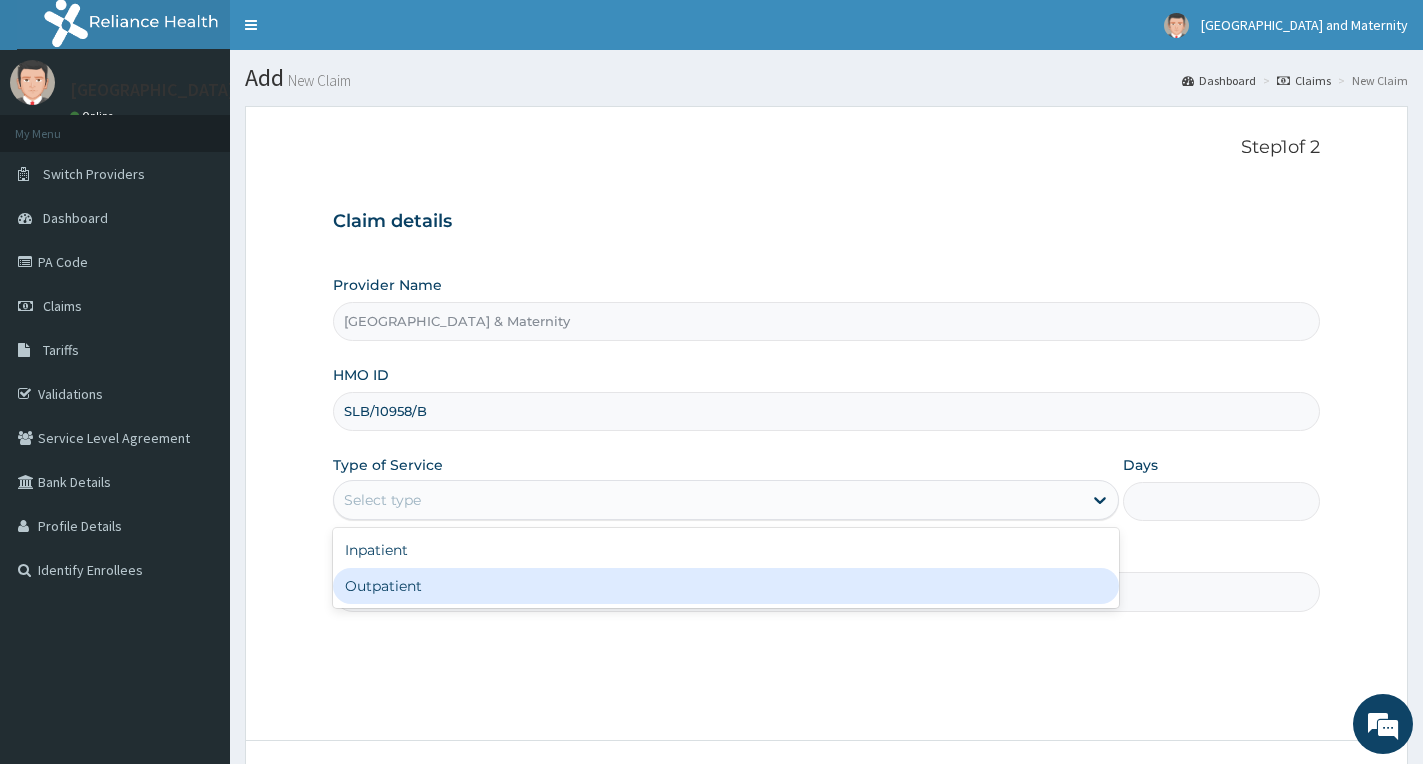click on "Outpatient" at bounding box center [726, 586] 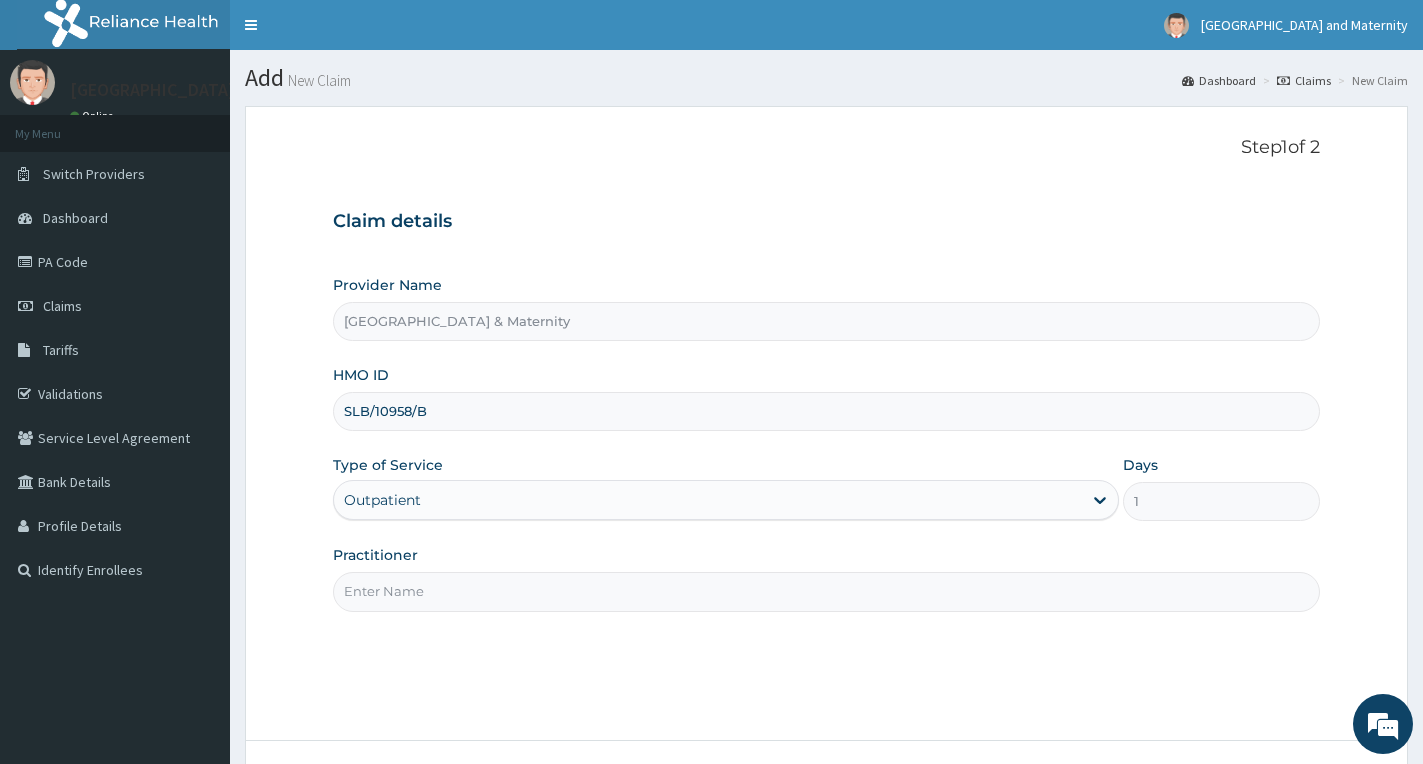 click on "Practitioner" at bounding box center [826, 591] 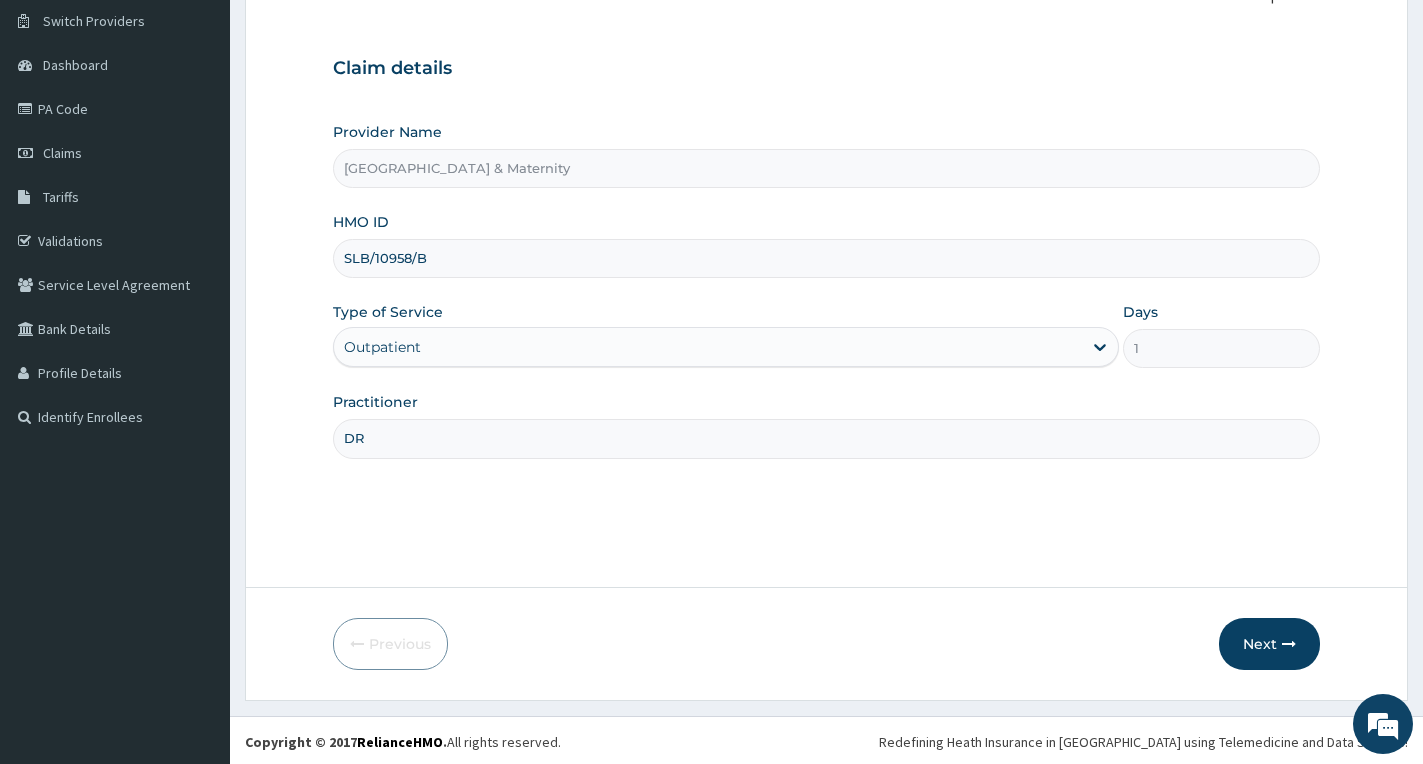 scroll, scrollTop: 156, scrollLeft: 0, axis: vertical 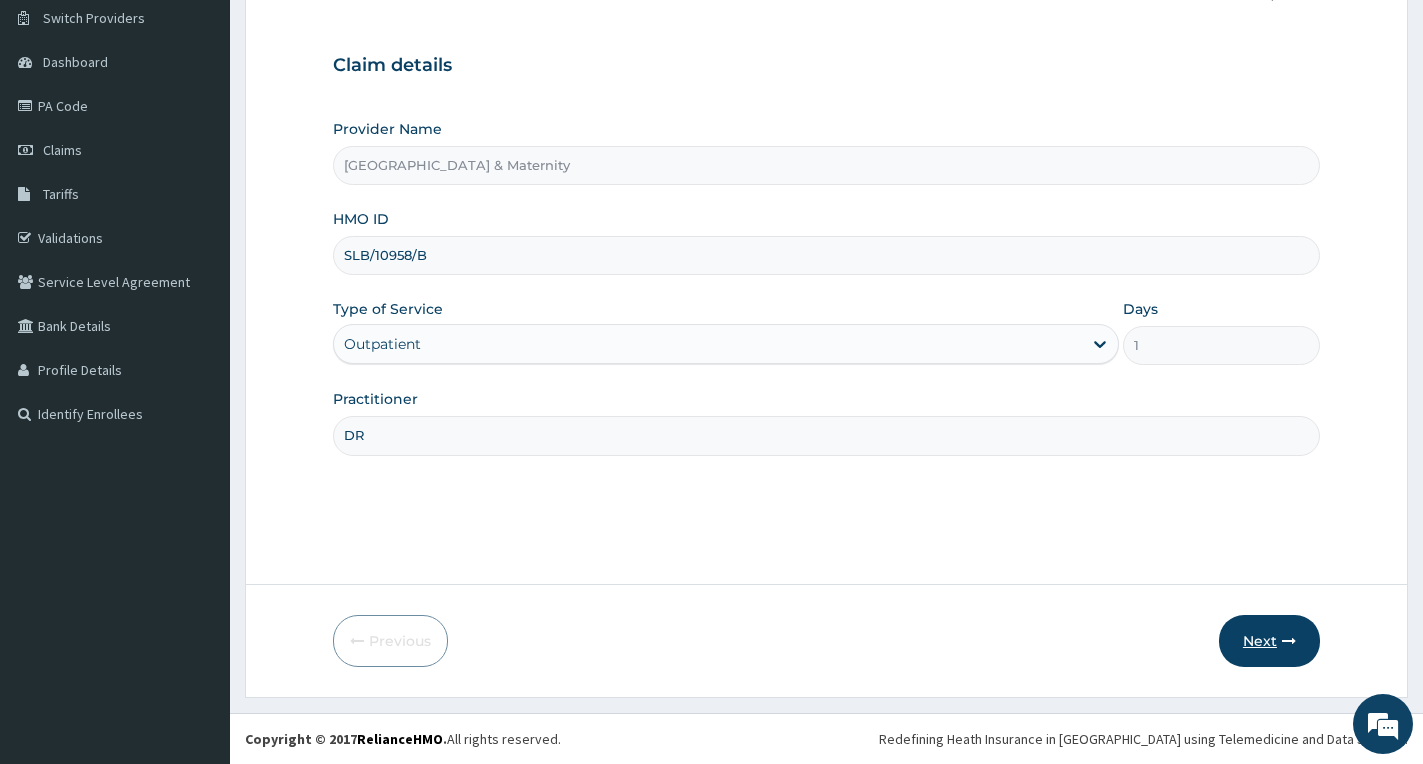 type on "DR" 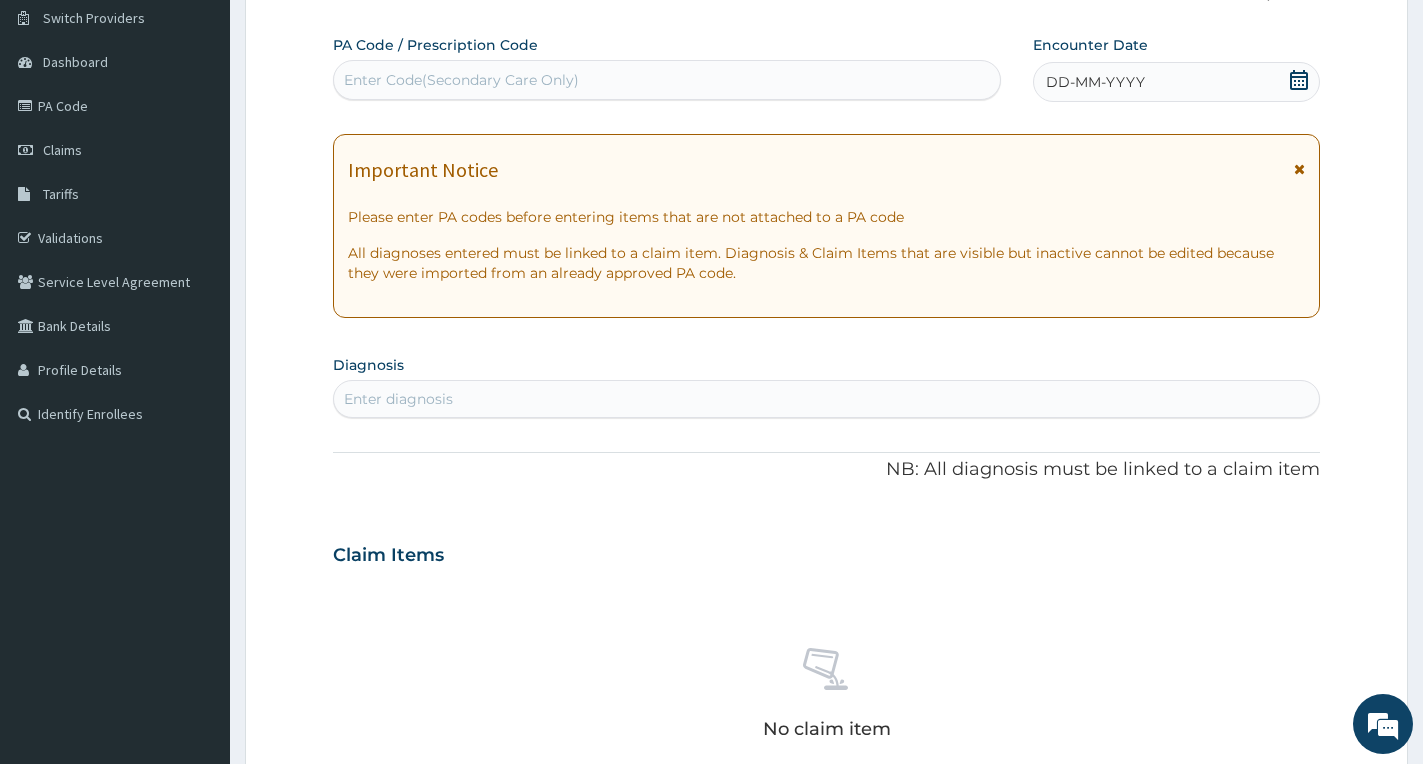 click at bounding box center [1299, 169] 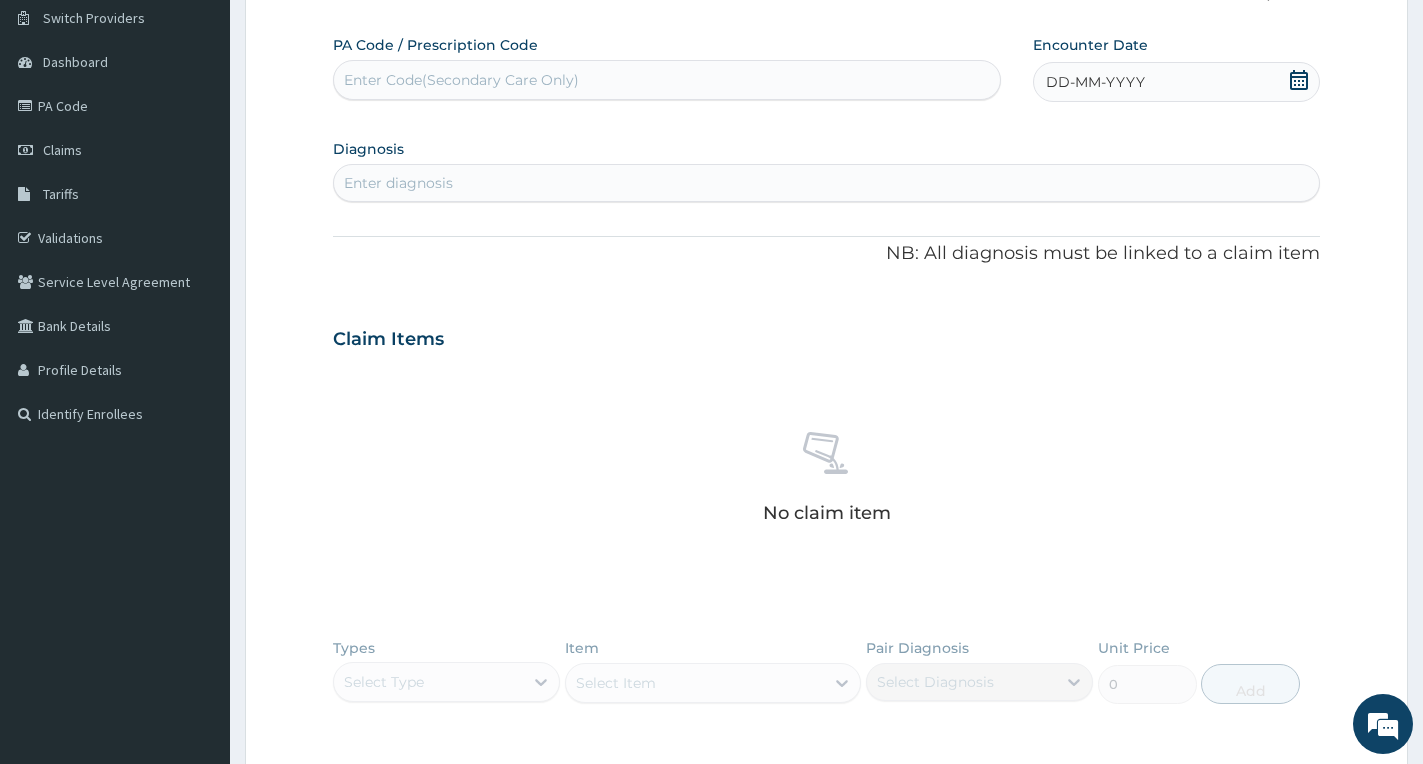 click 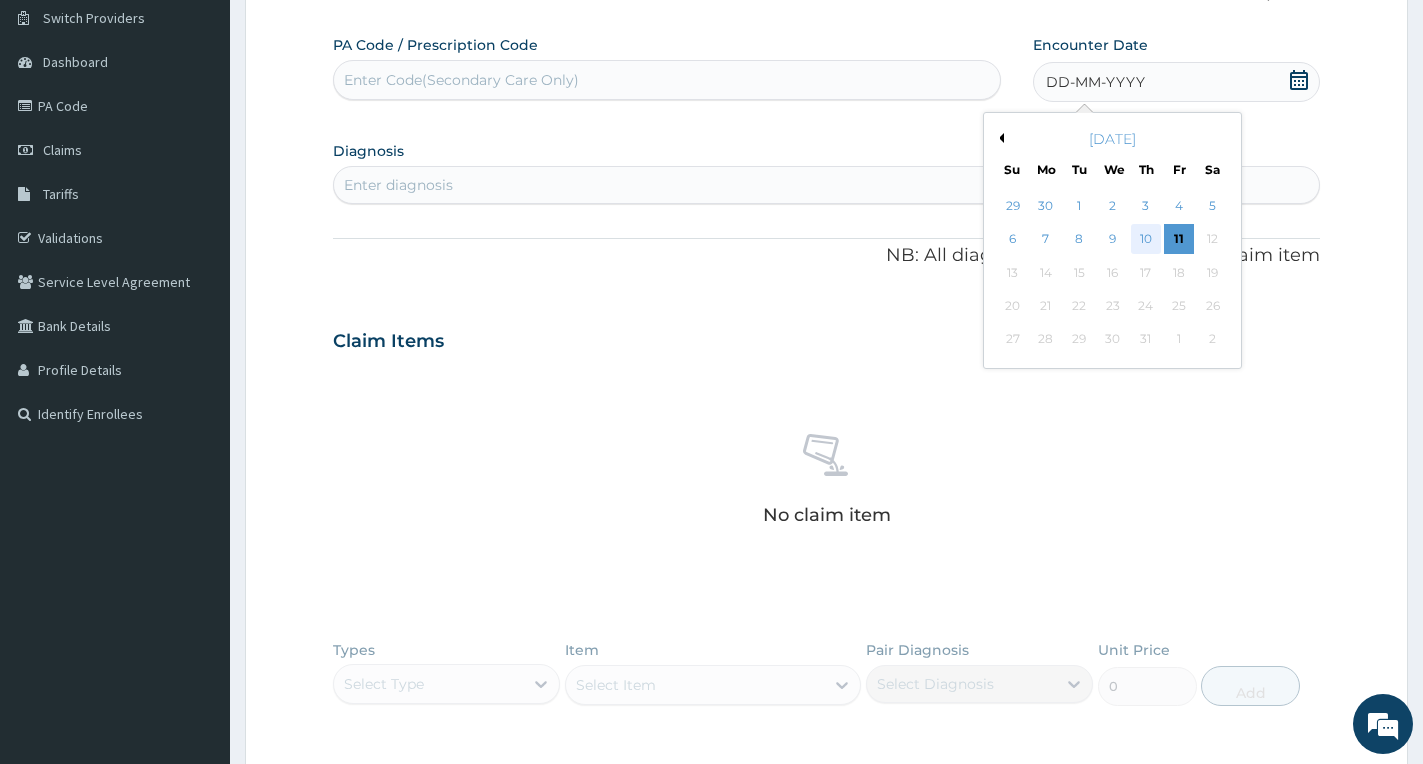 click on "10" at bounding box center [1146, 240] 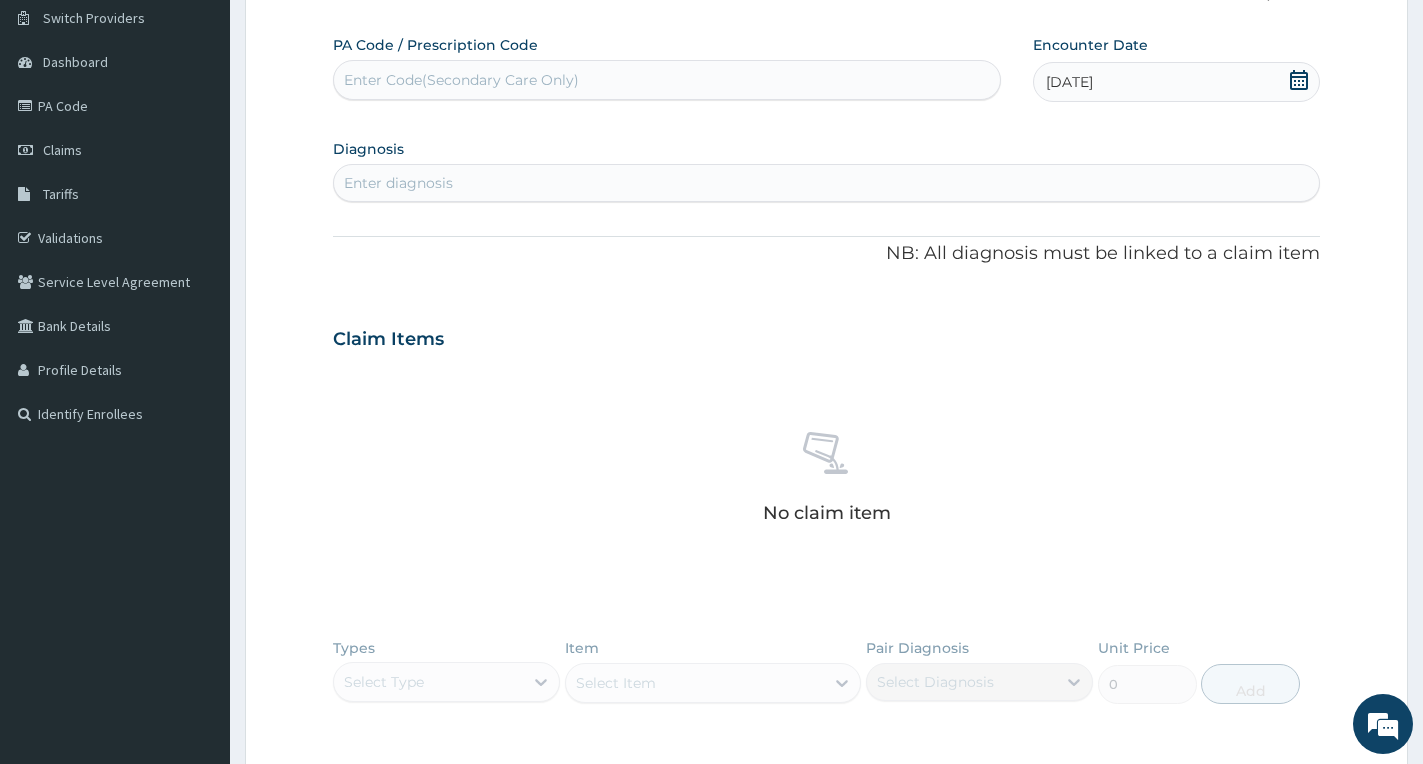 scroll, scrollTop: 0, scrollLeft: 0, axis: both 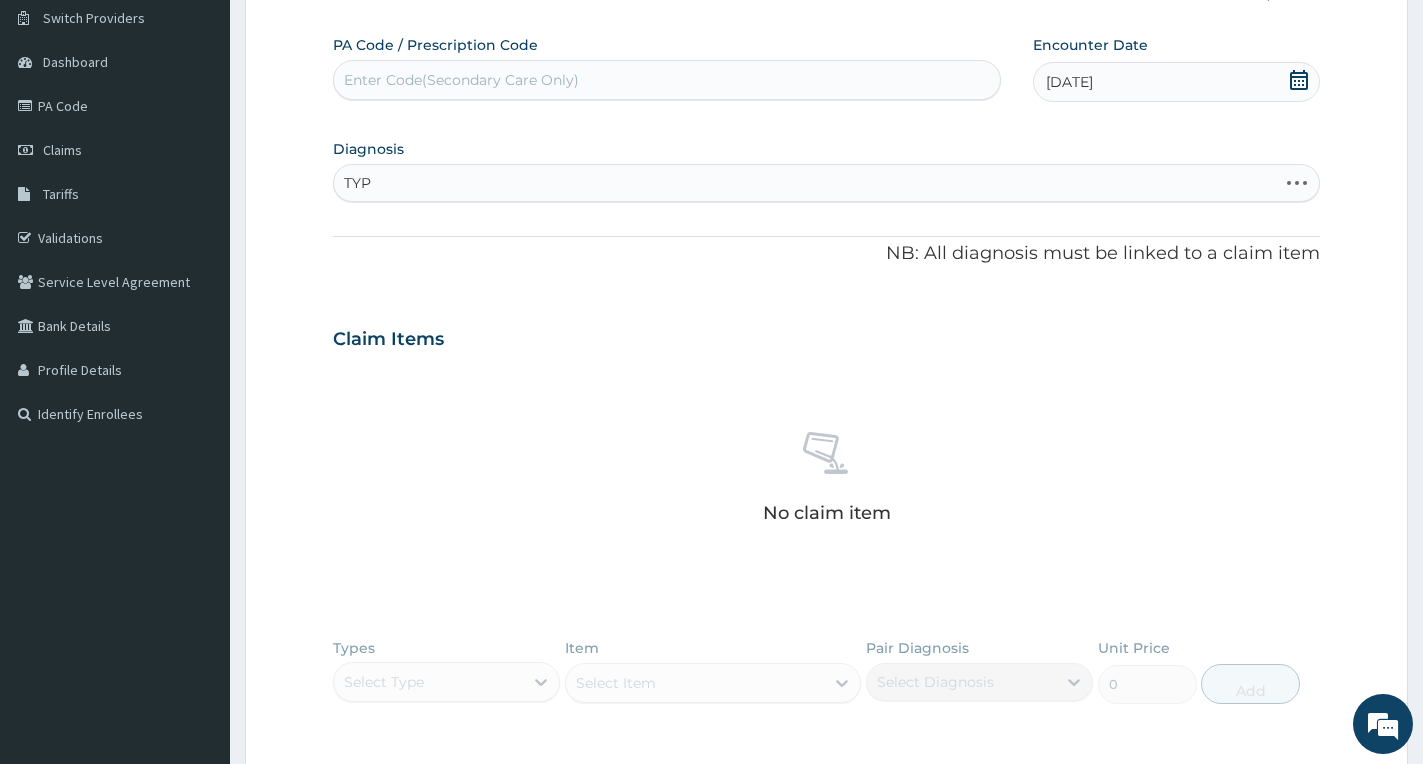 type on "TYPH" 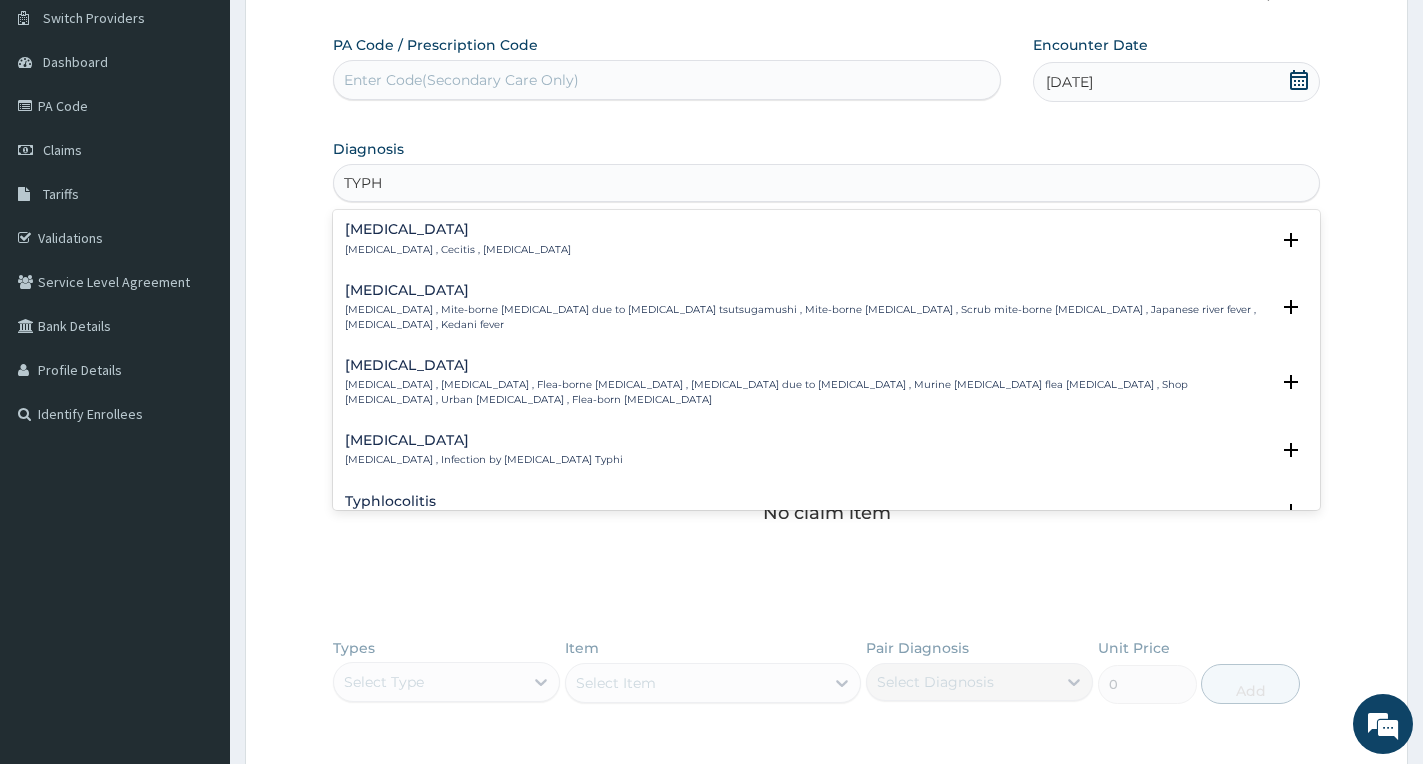 click on "Typhlitis Typhlitis , Cecitis , Caecitis" at bounding box center (826, 239) 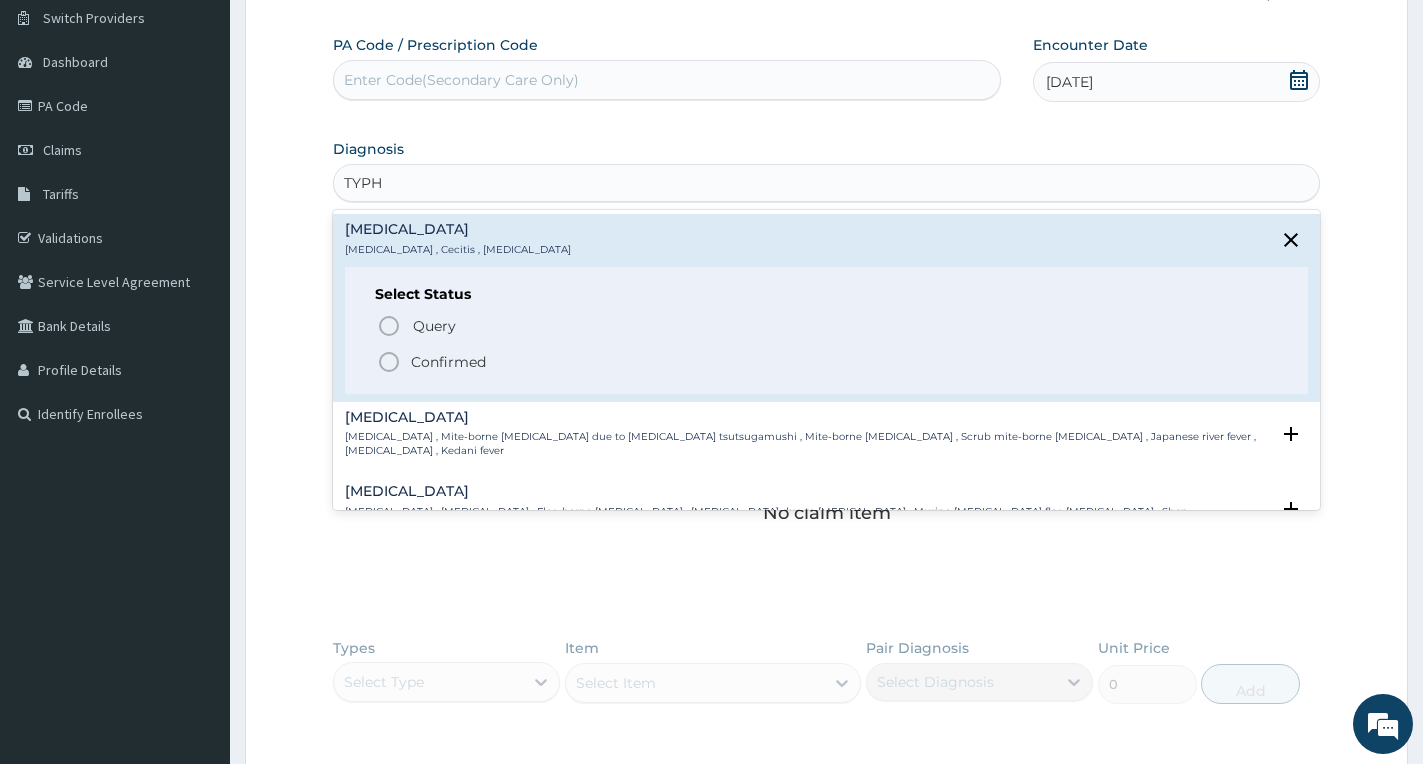 click on "Confirmed" at bounding box center (448, 362) 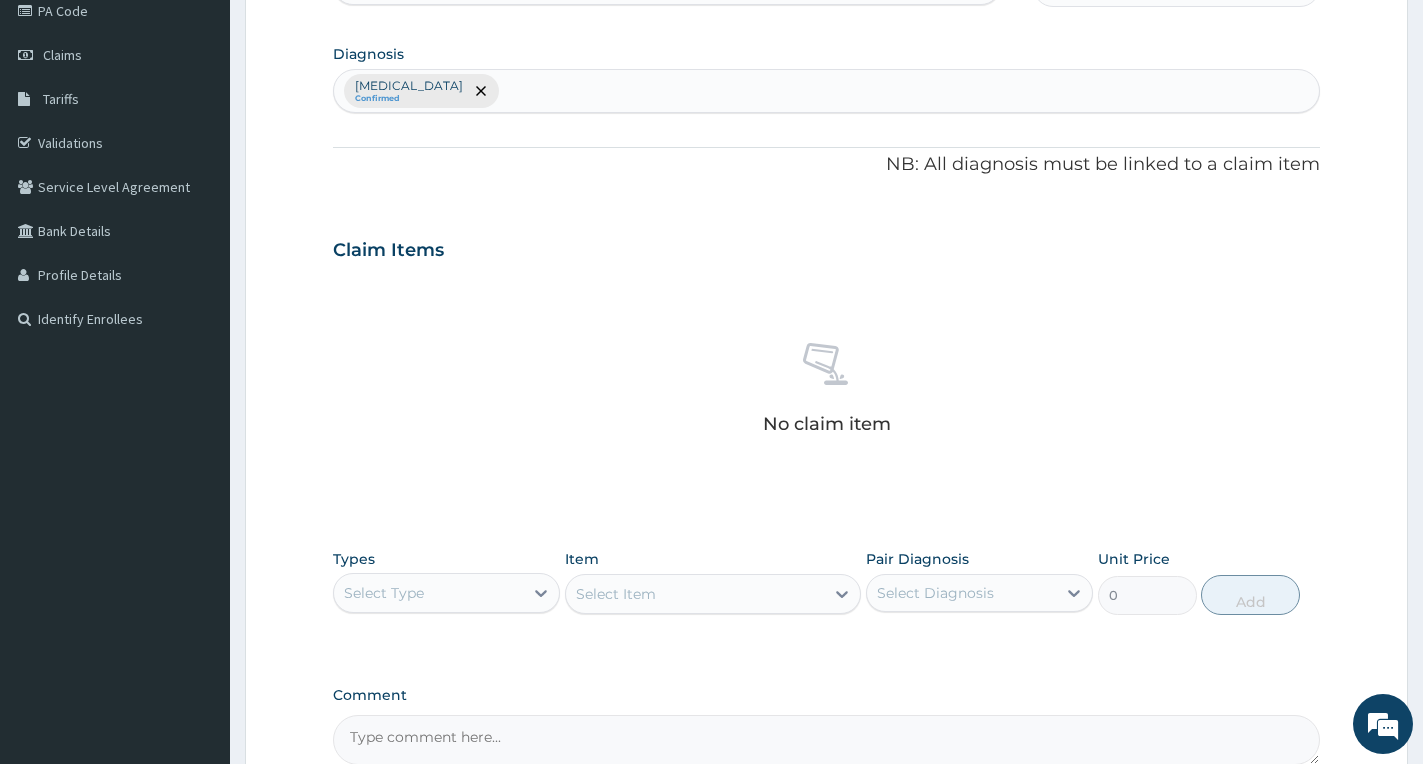 scroll, scrollTop: 456, scrollLeft: 0, axis: vertical 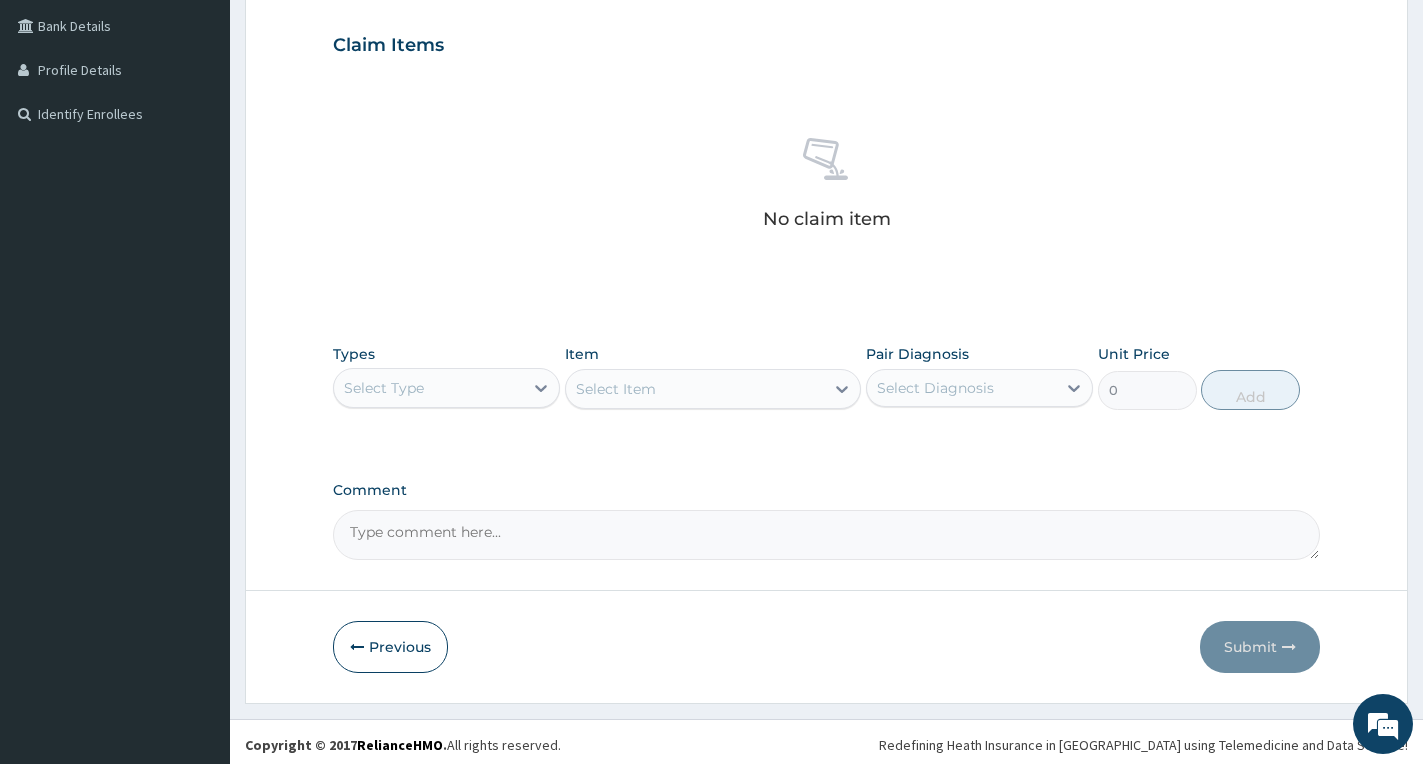 click on "Select Type" at bounding box center [428, 388] 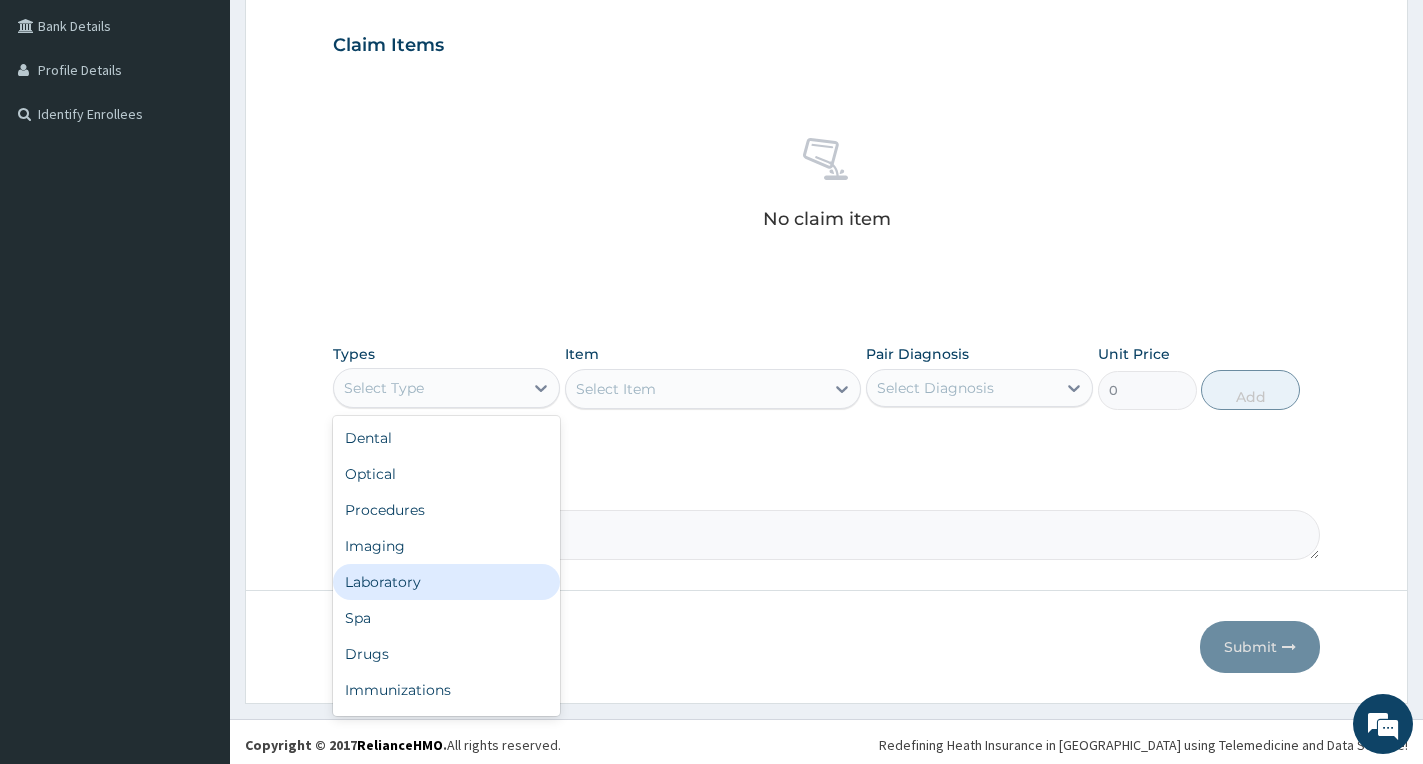 click on "Laboratory" at bounding box center [446, 582] 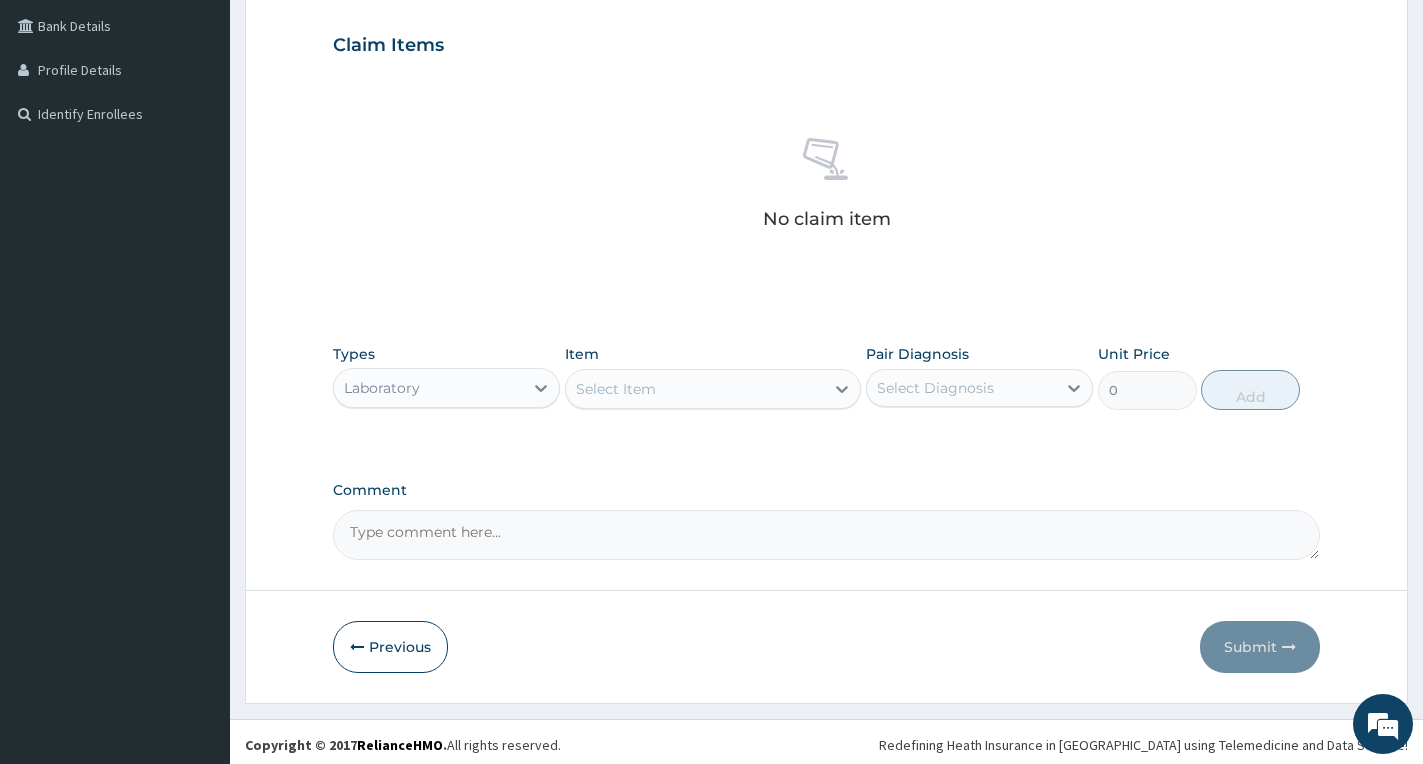click on "Select Item" at bounding box center [695, 389] 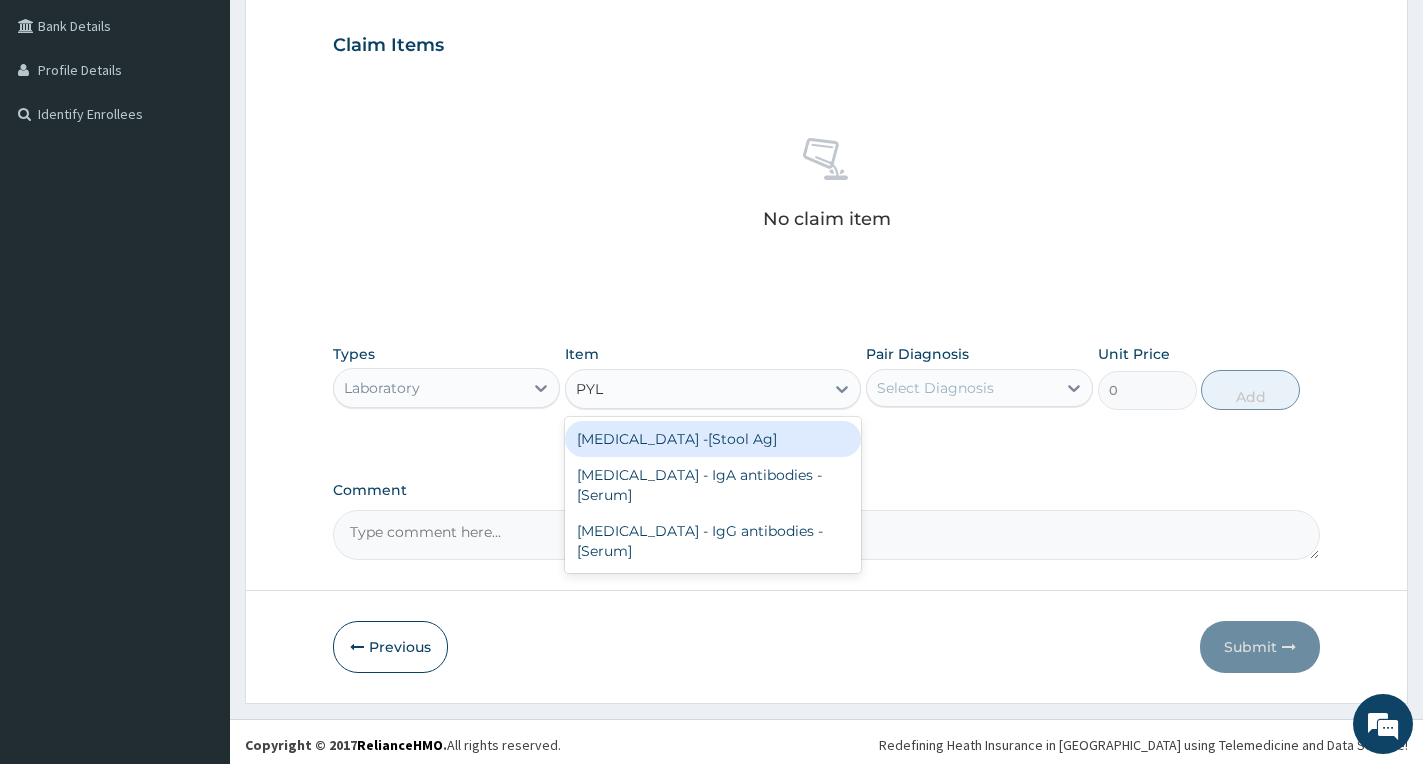type on "PYLO" 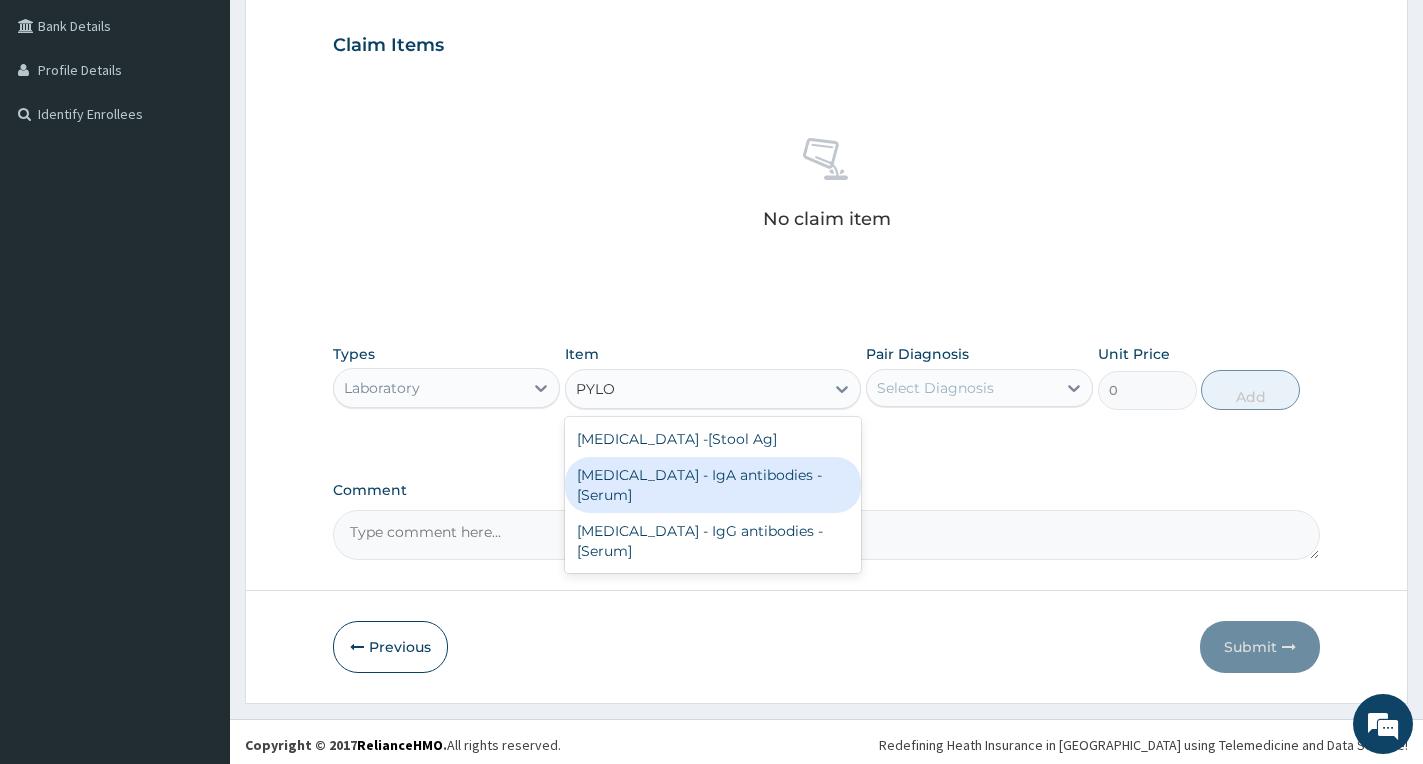 click on "Helicobacter Pylori - IgA antibodies - [Serum]" at bounding box center [713, 485] 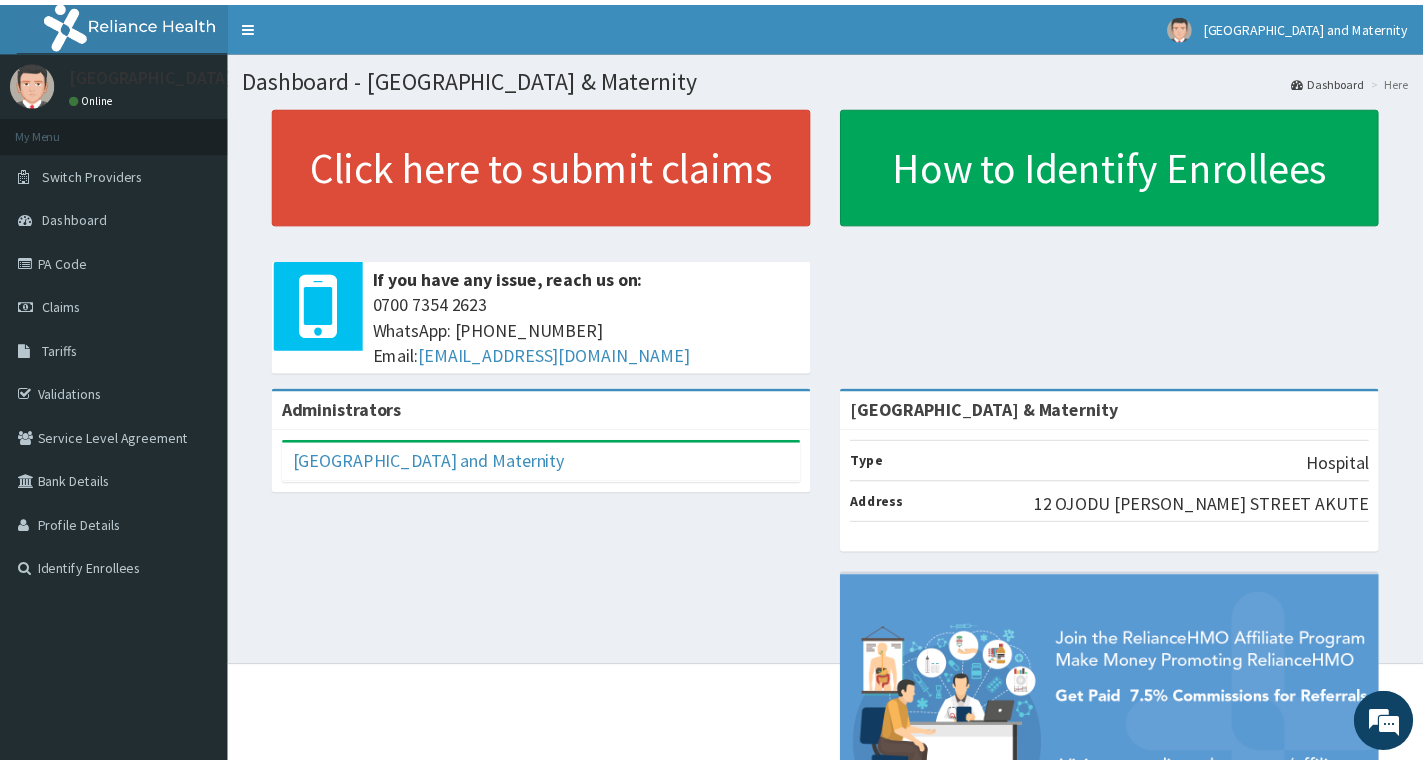 scroll, scrollTop: 0, scrollLeft: 0, axis: both 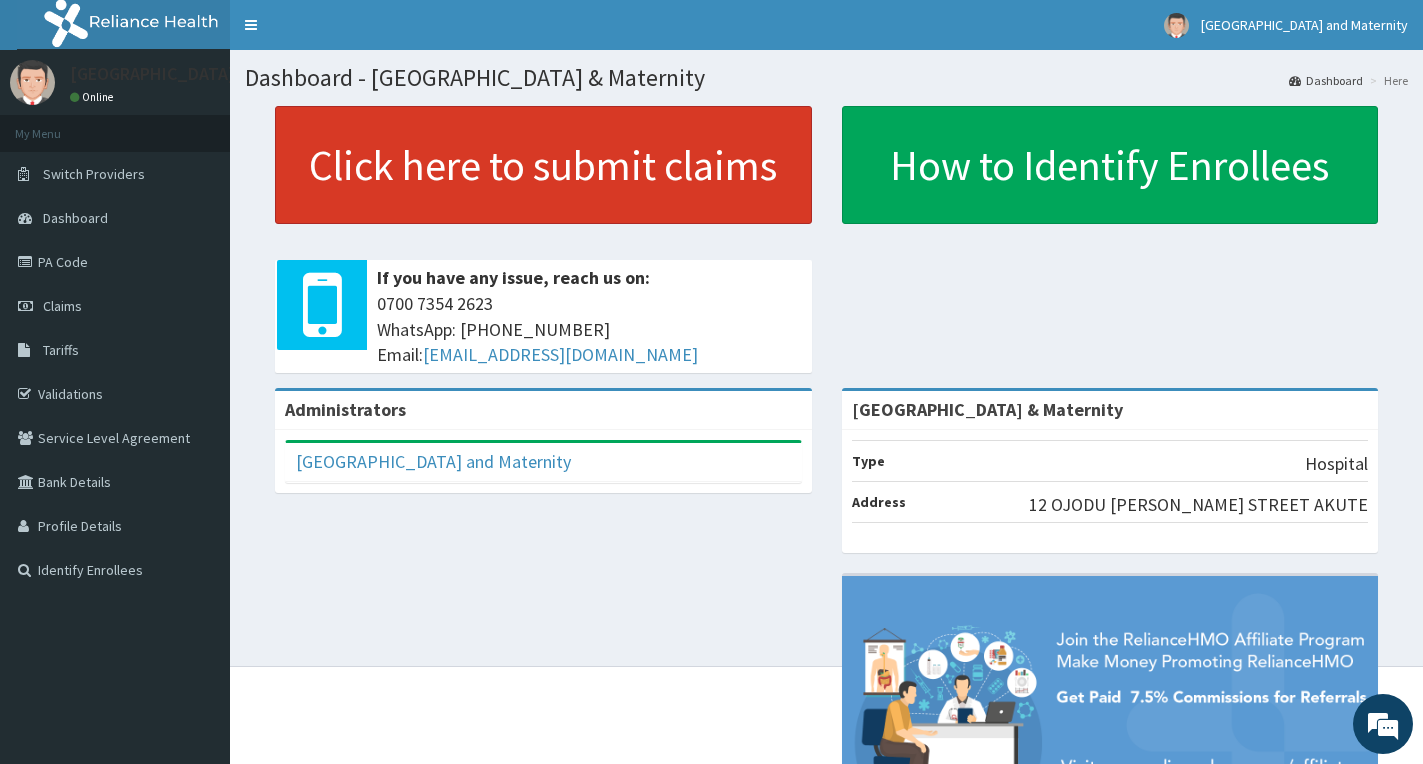 click on "Click here to submit claims" at bounding box center [543, 165] 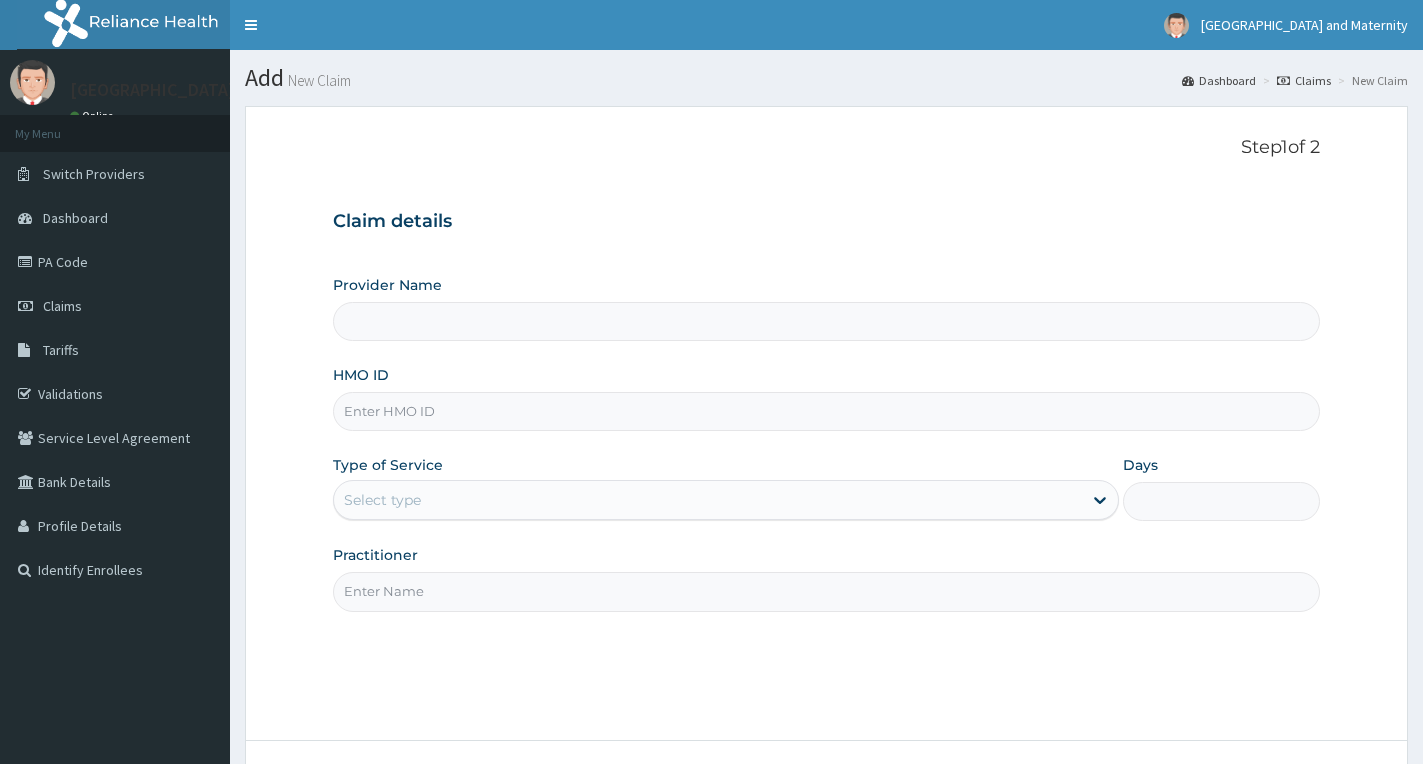 scroll, scrollTop: 0, scrollLeft: 0, axis: both 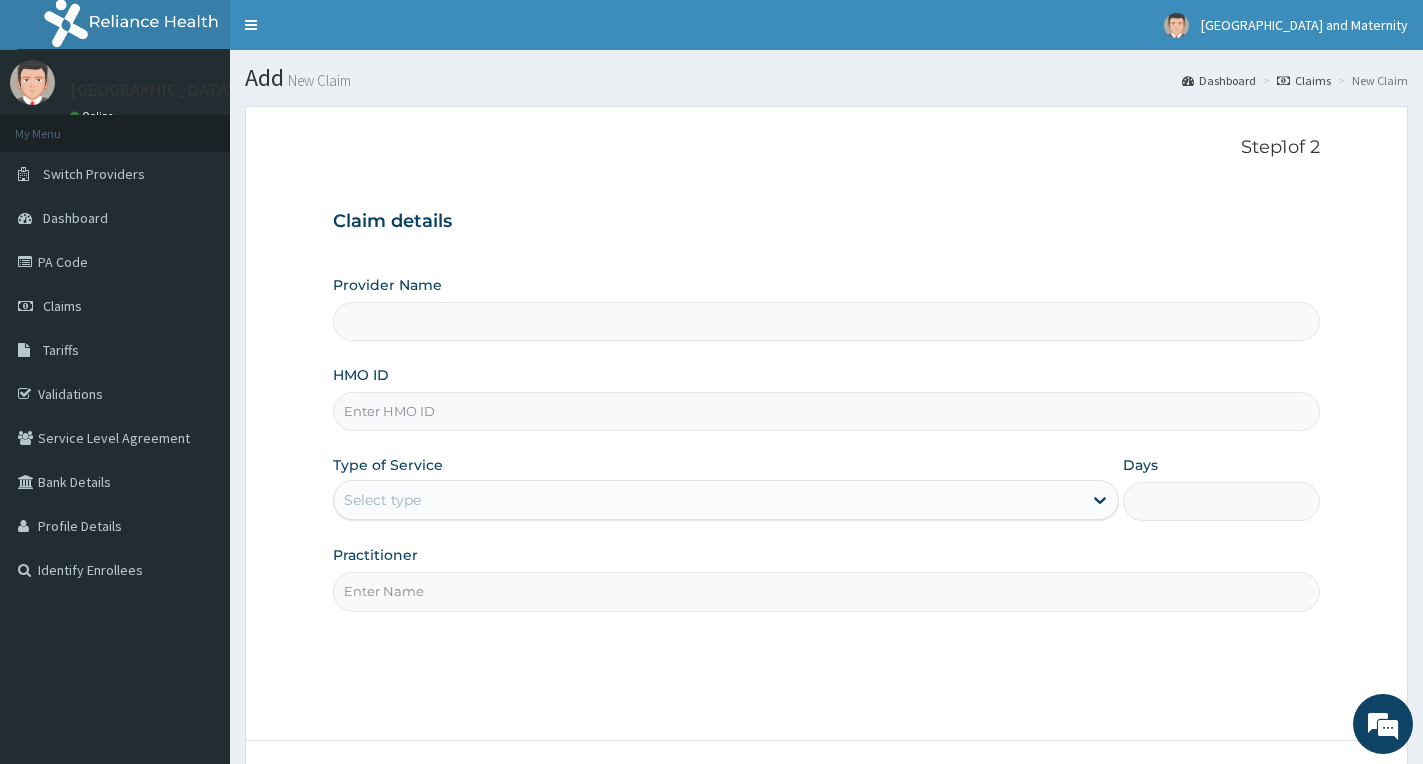type on "[GEOGRAPHIC_DATA] & Maternity" 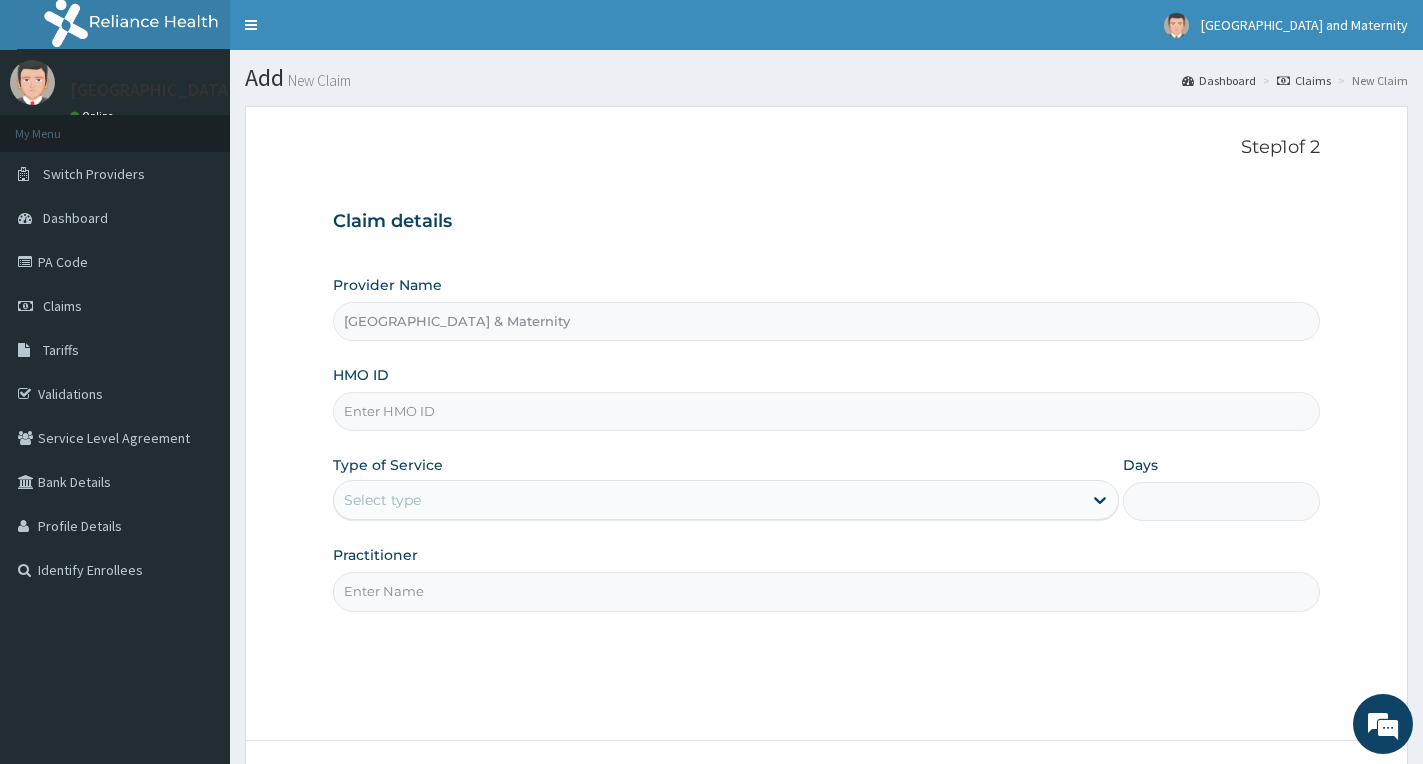 click on "HMO ID" at bounding box center [826, 411] 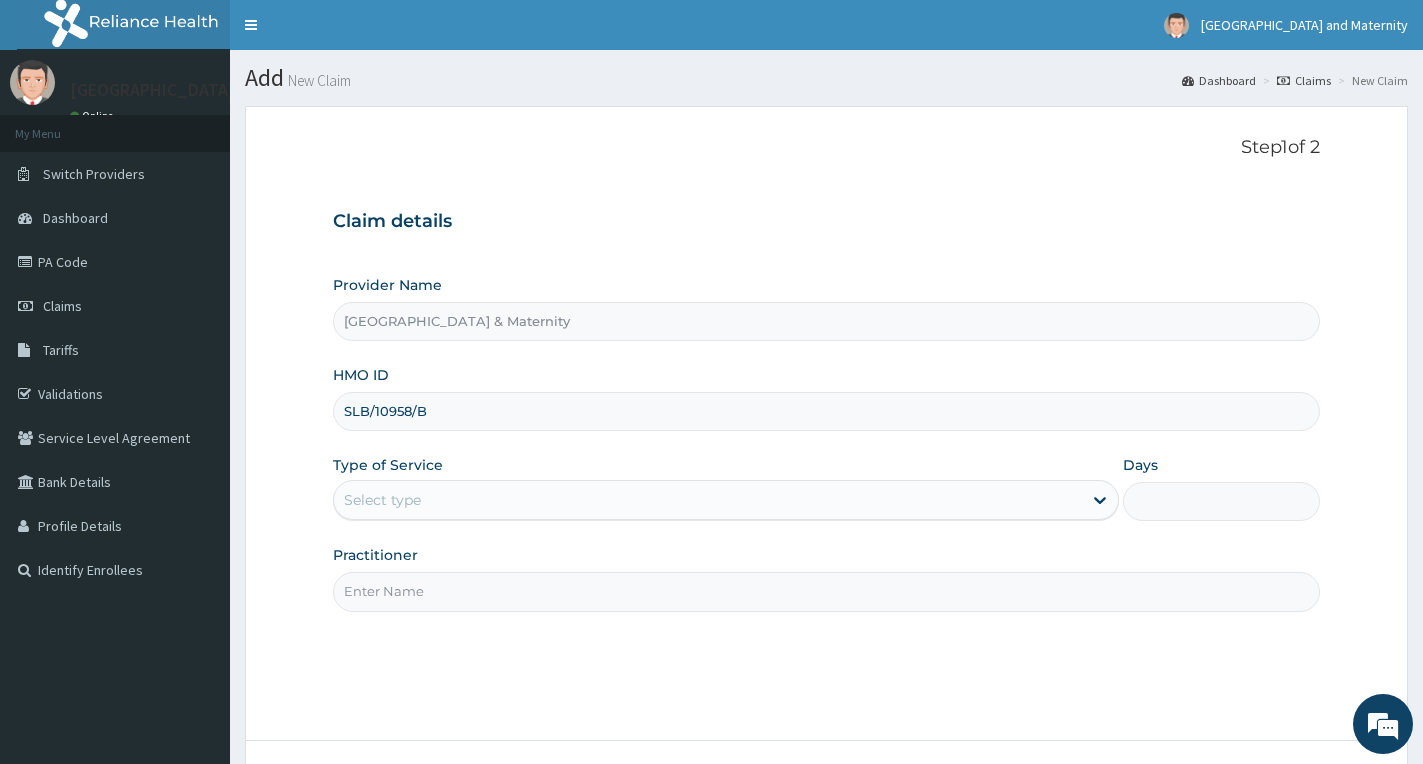 type on "SLB/10958/B" 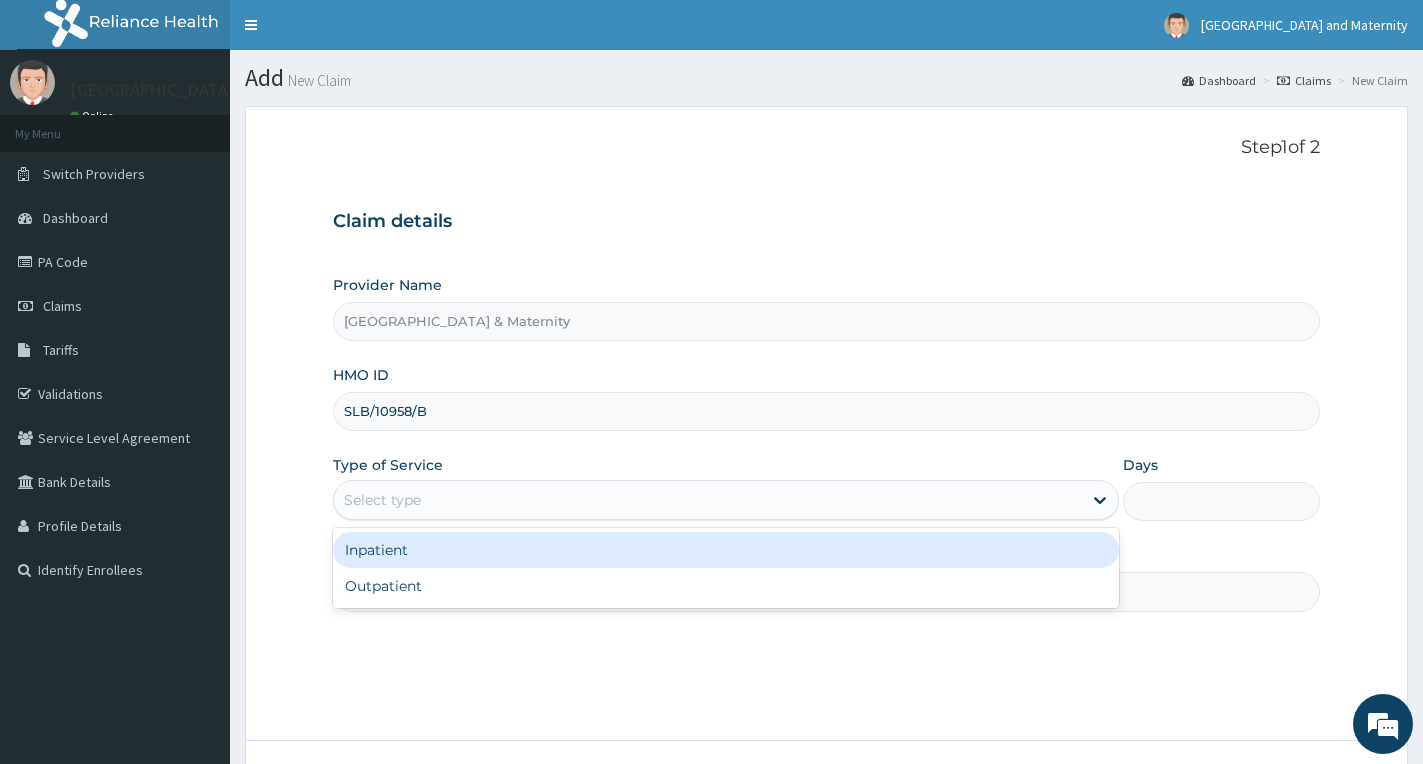 click on "Select type" at bounding box center (708, 500) 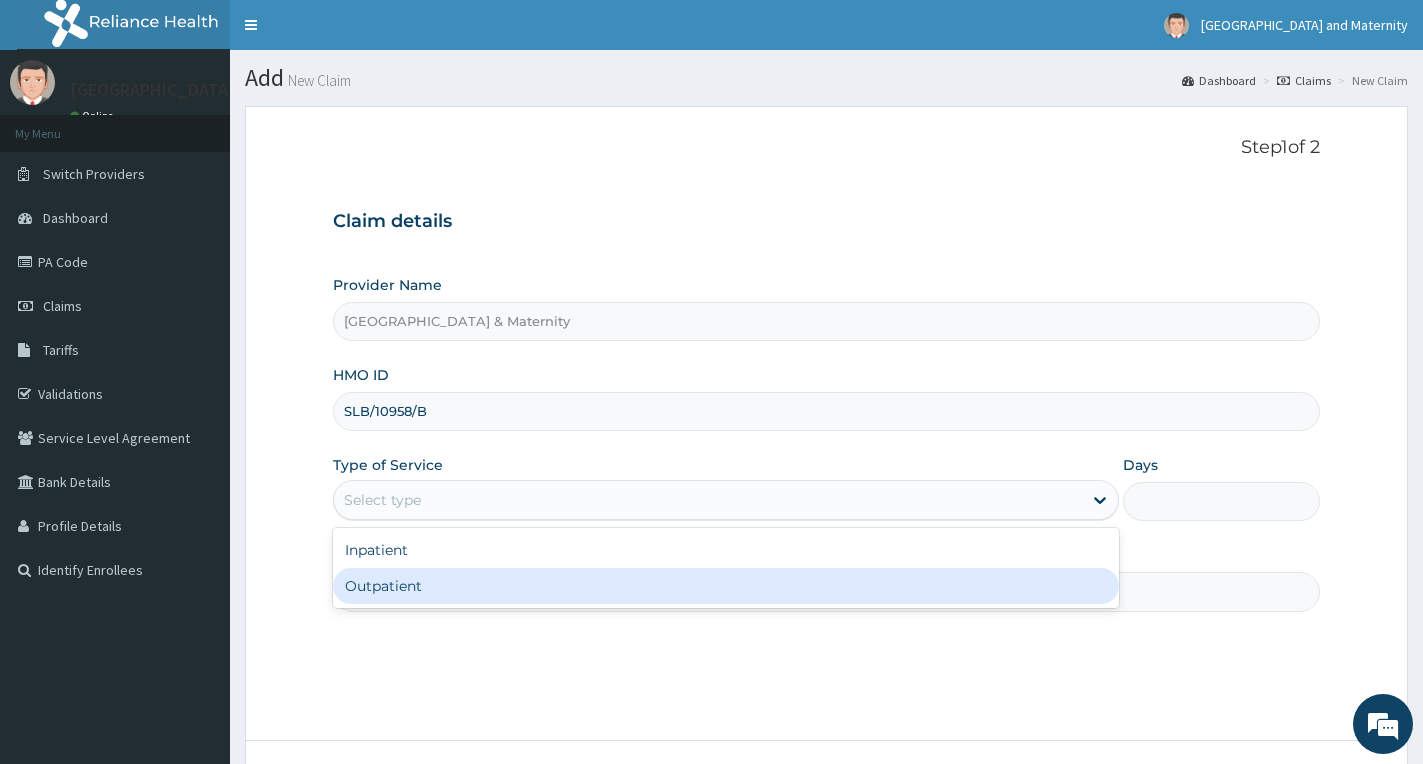 click on "Outpatient" at bounding box center [726, 586] 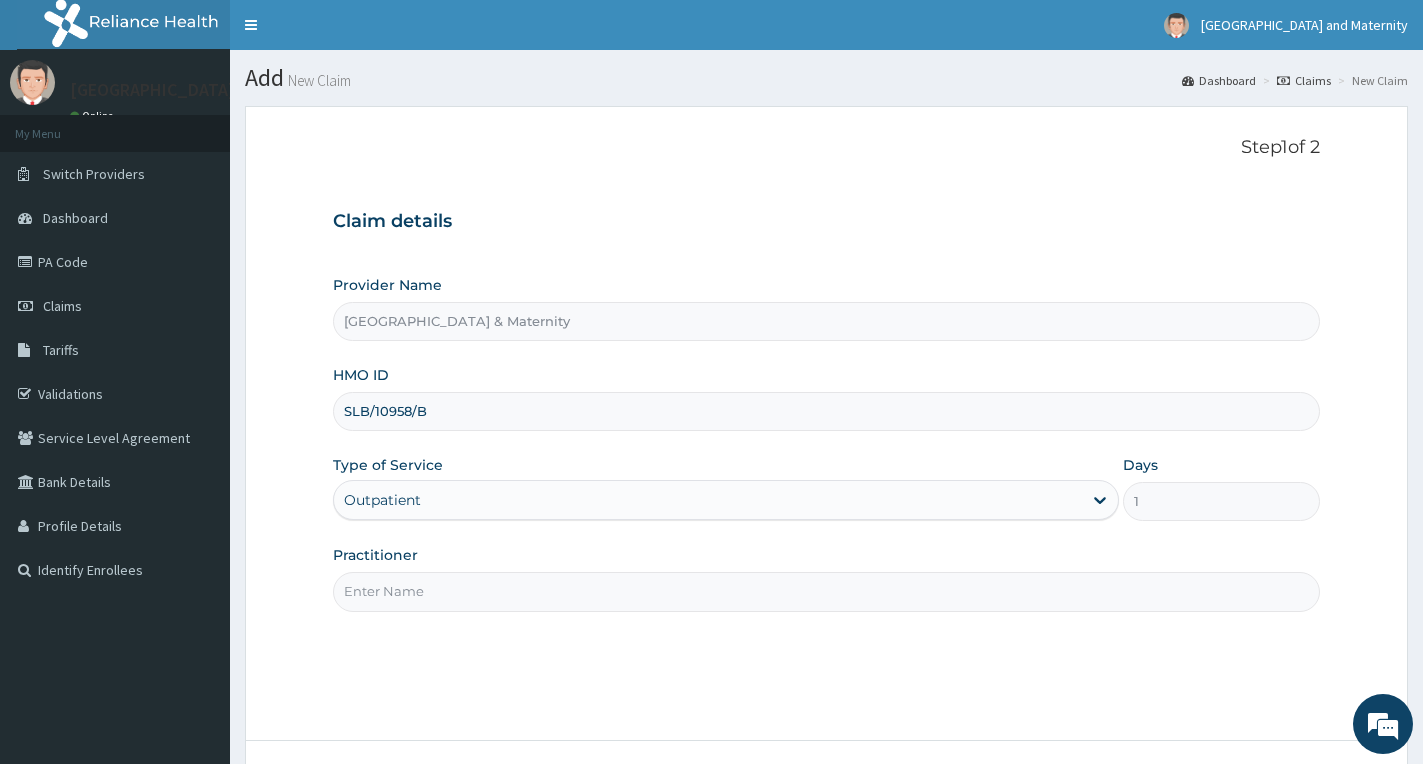 click on "Practitioner" at bounding box center (826, 591) 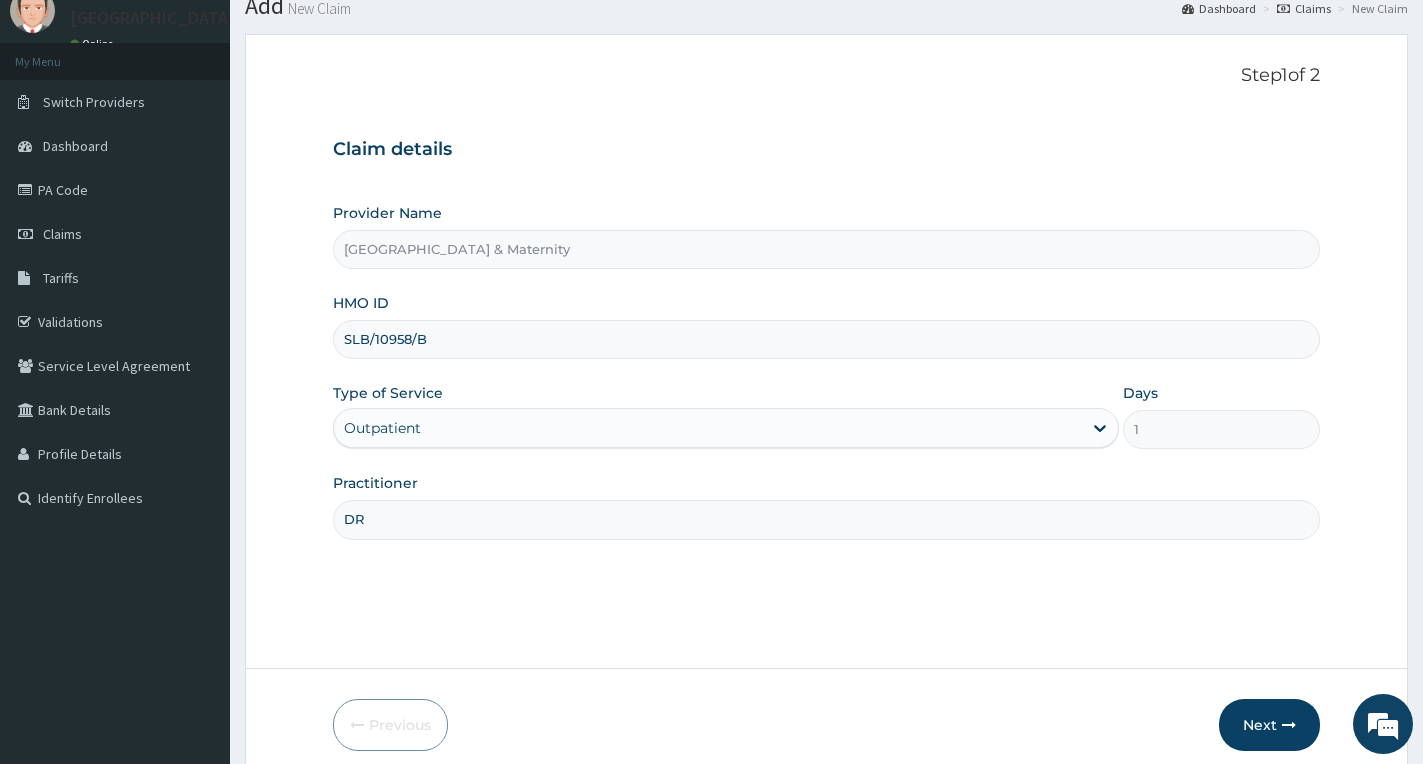 scroll, scrollTop: 156, scrollLeft: 0, axis: vertical 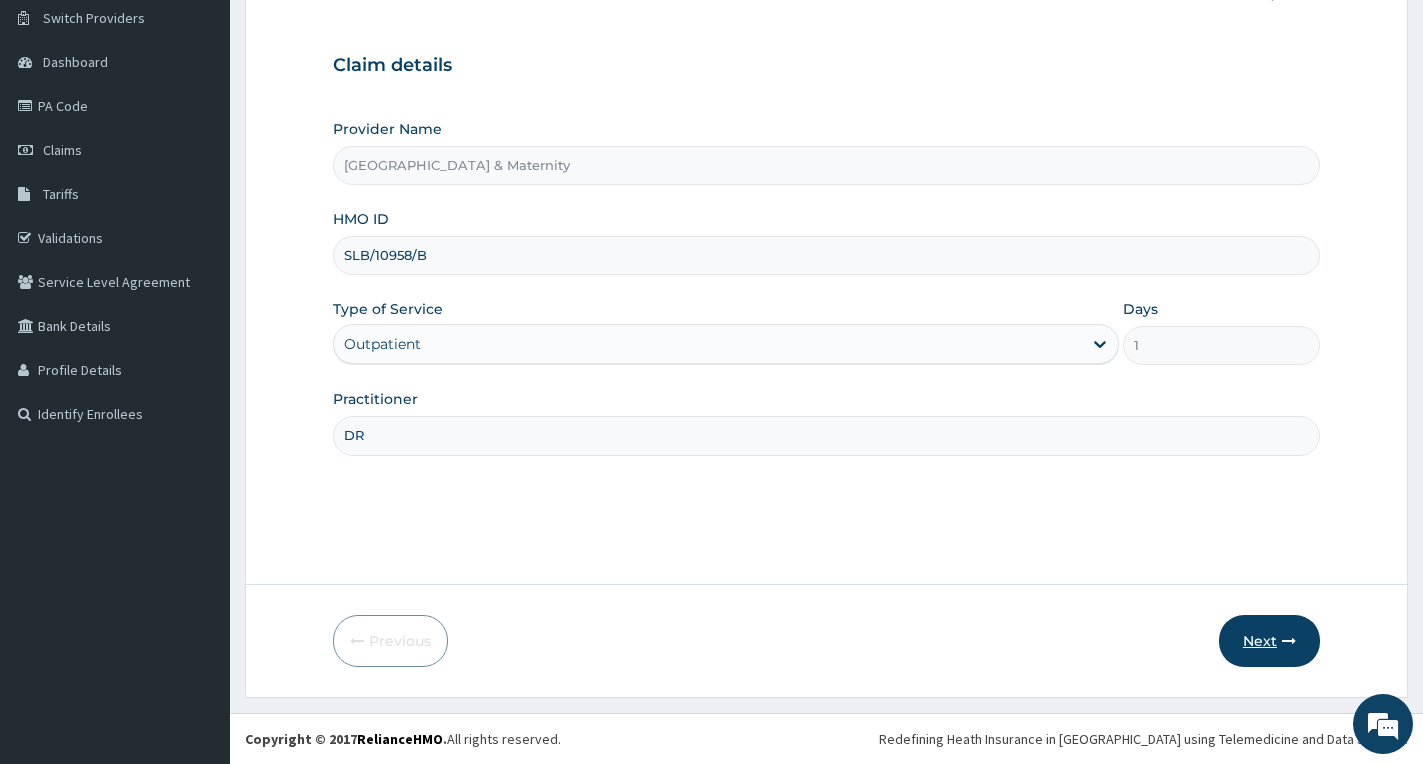 type on "DR" 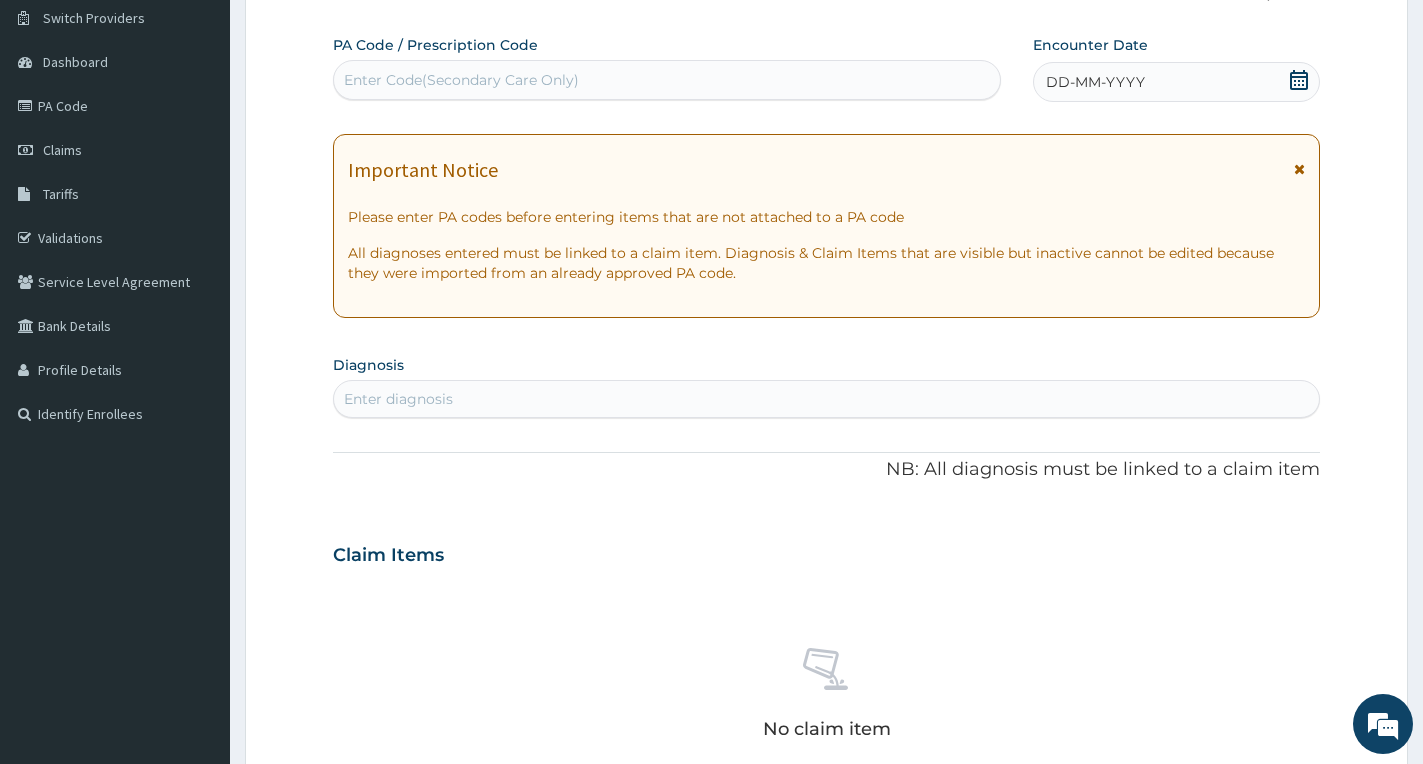 scroll, scrollTop: 0, scrollLeft: 0, axis: both 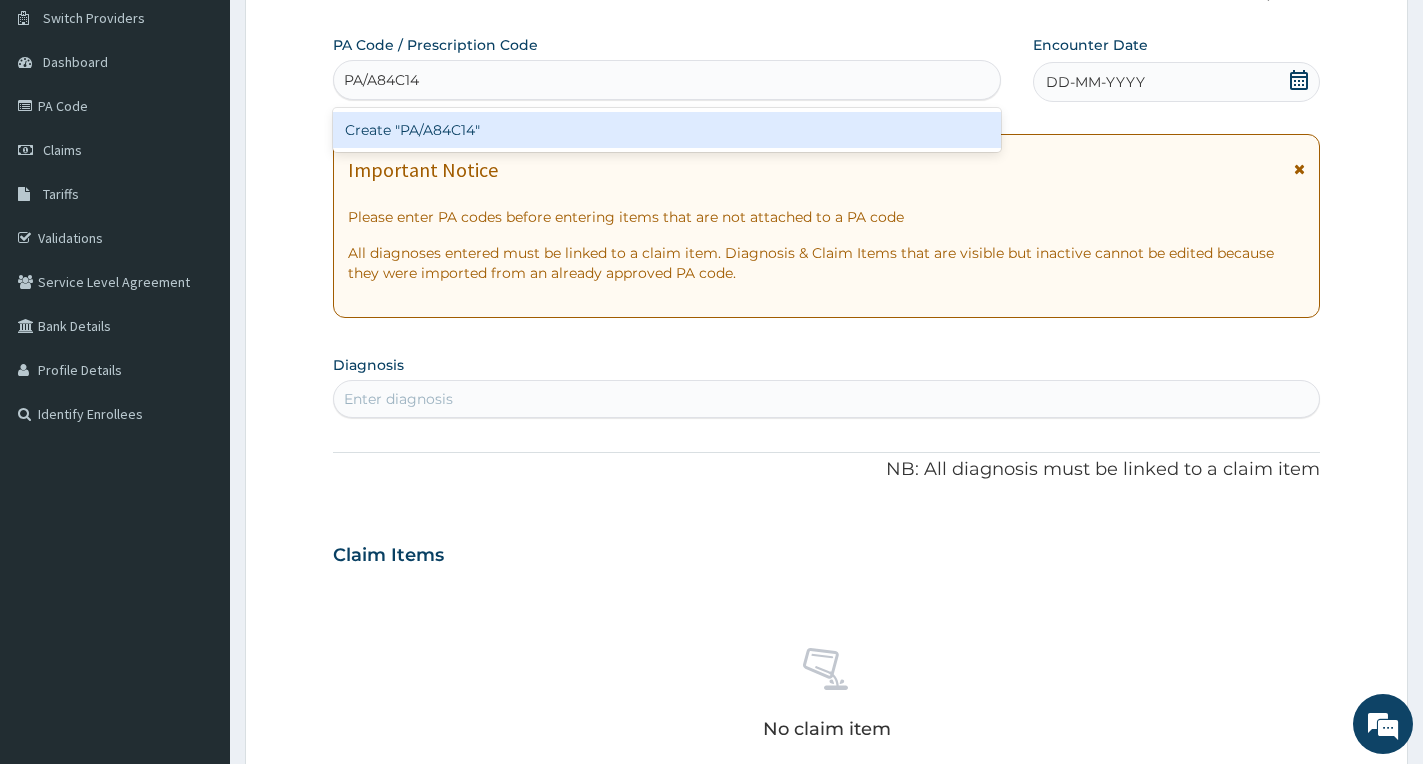 click on "Create "PA/A84C14"" at bounding box center [667, 130] 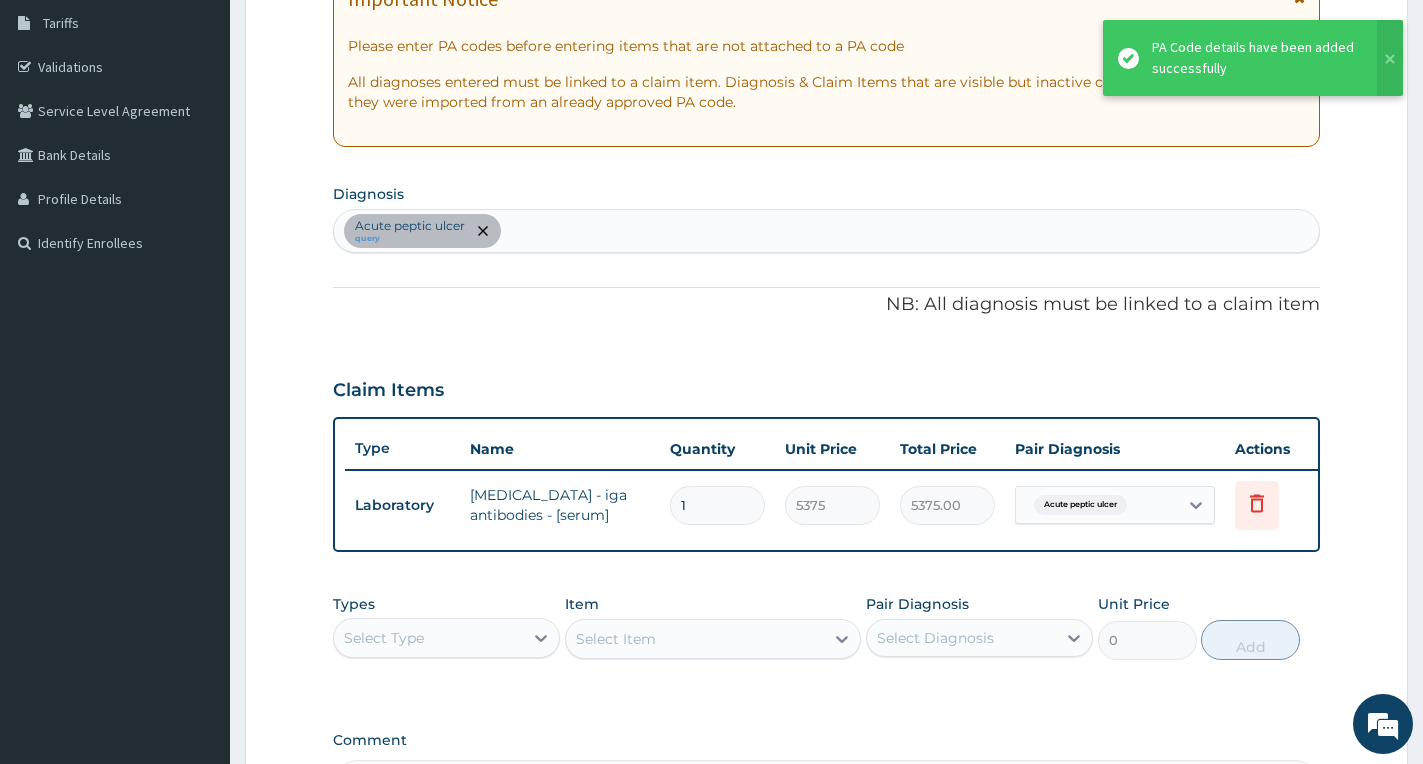 scroll, scrollTop: 456, scrollLeft: 0, axis: vertical 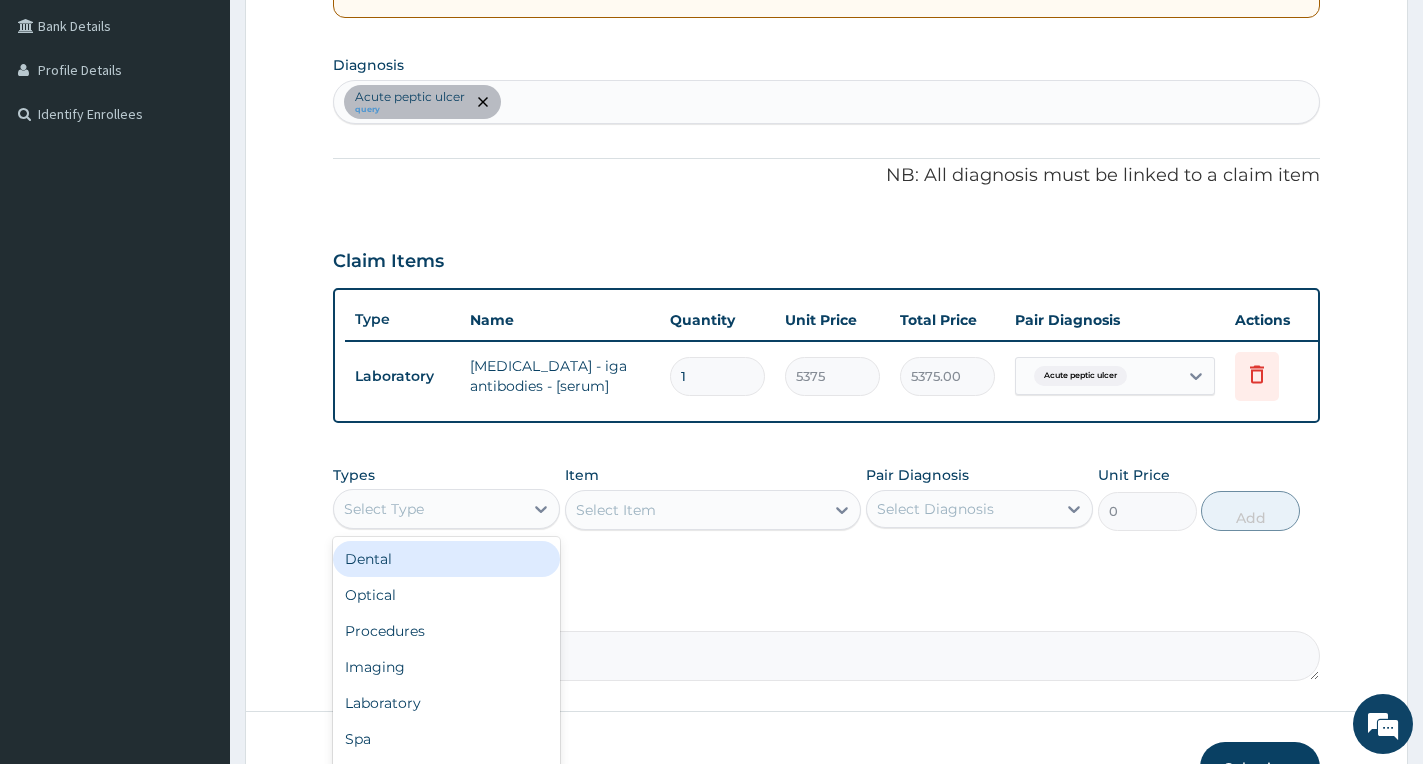 click on "Select Type" at bounding box center [428, 509] 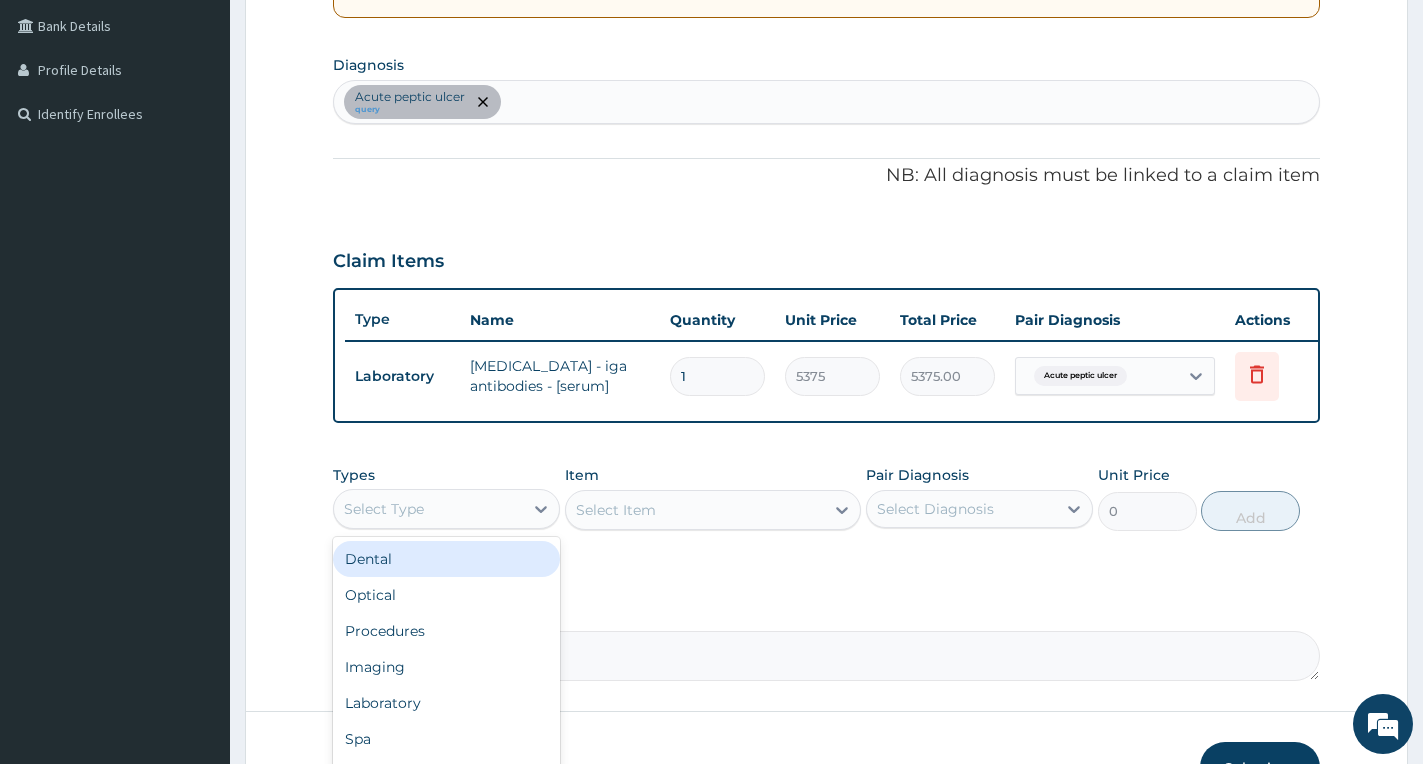 scroll, scrollTop: 600, scrollLeft: 0, axis: vertical 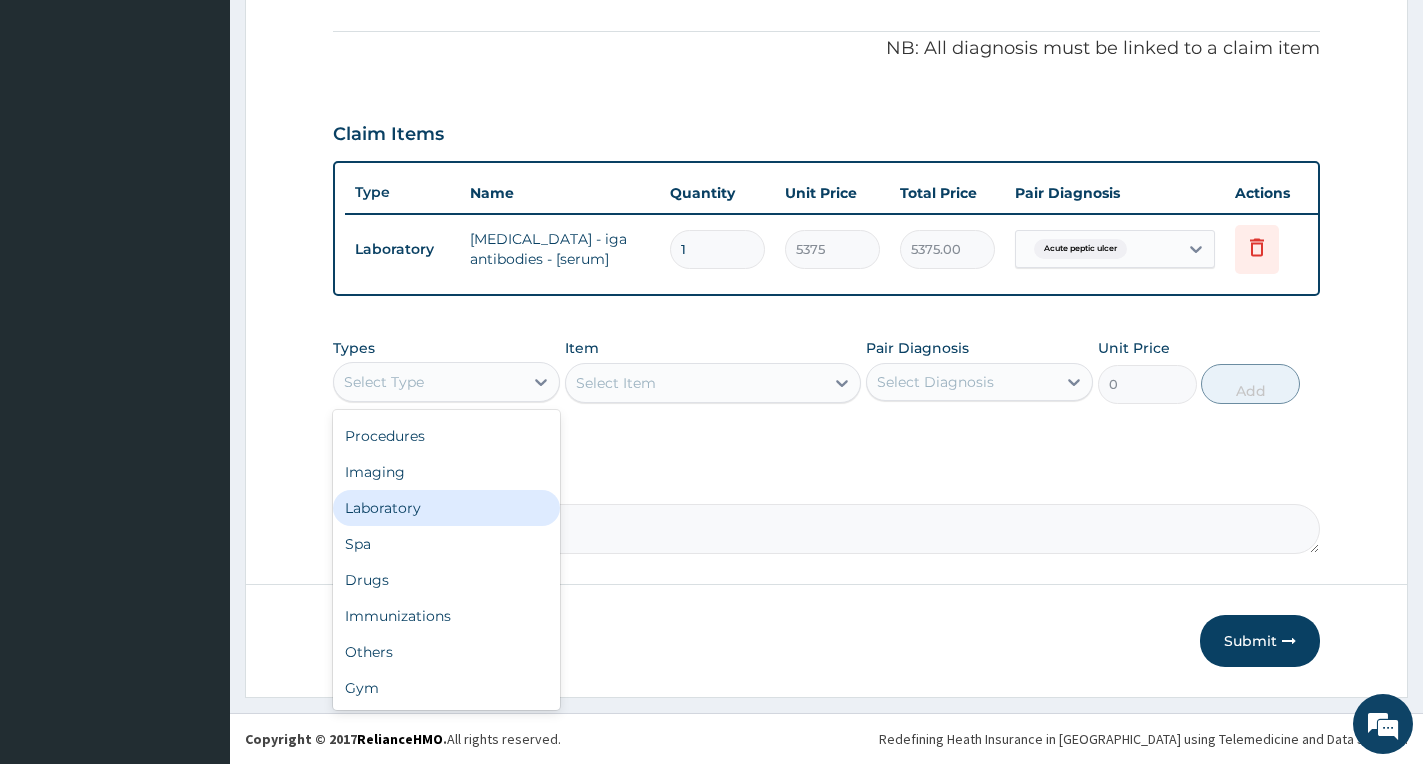 click on "Laboratory" at bounding box center [446, 508] 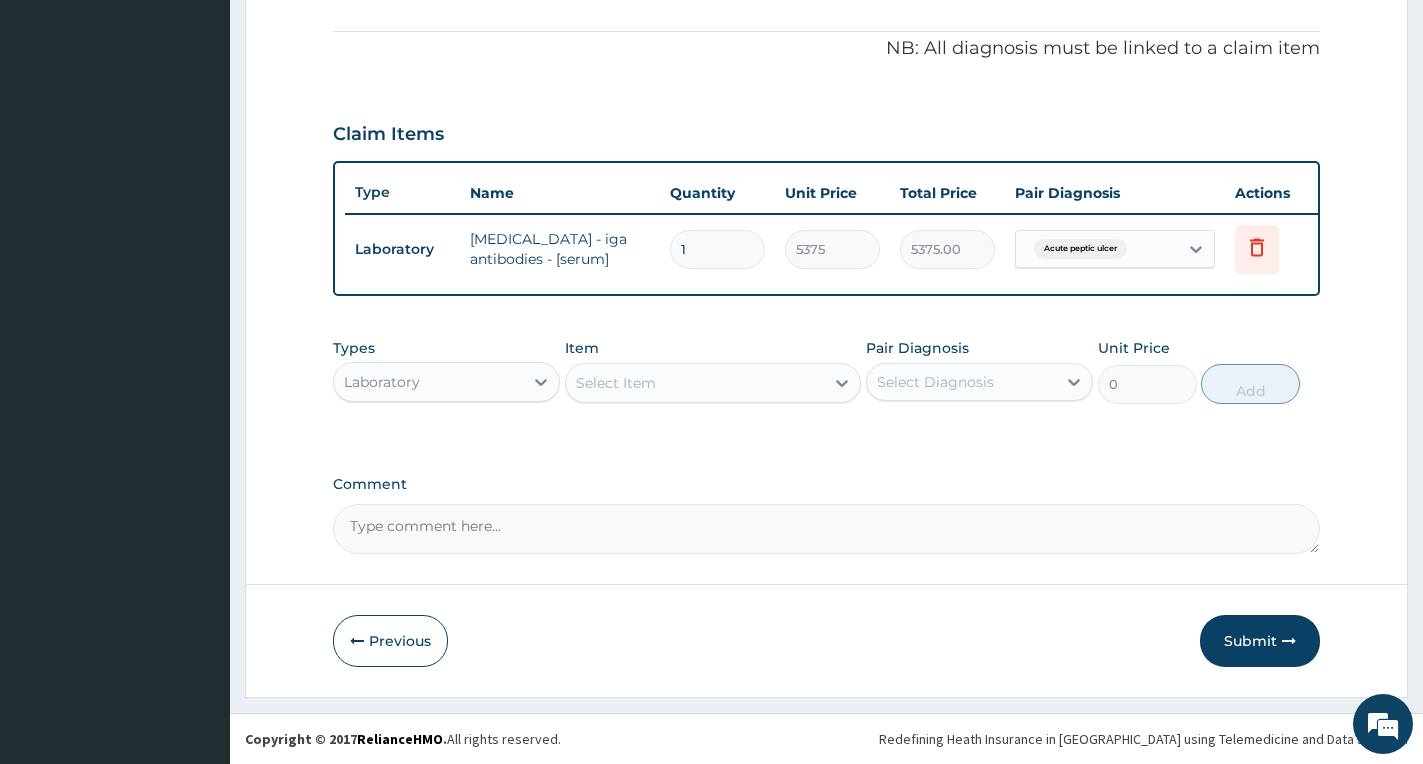 click on "Select Item" at bounding box center (695, 383) 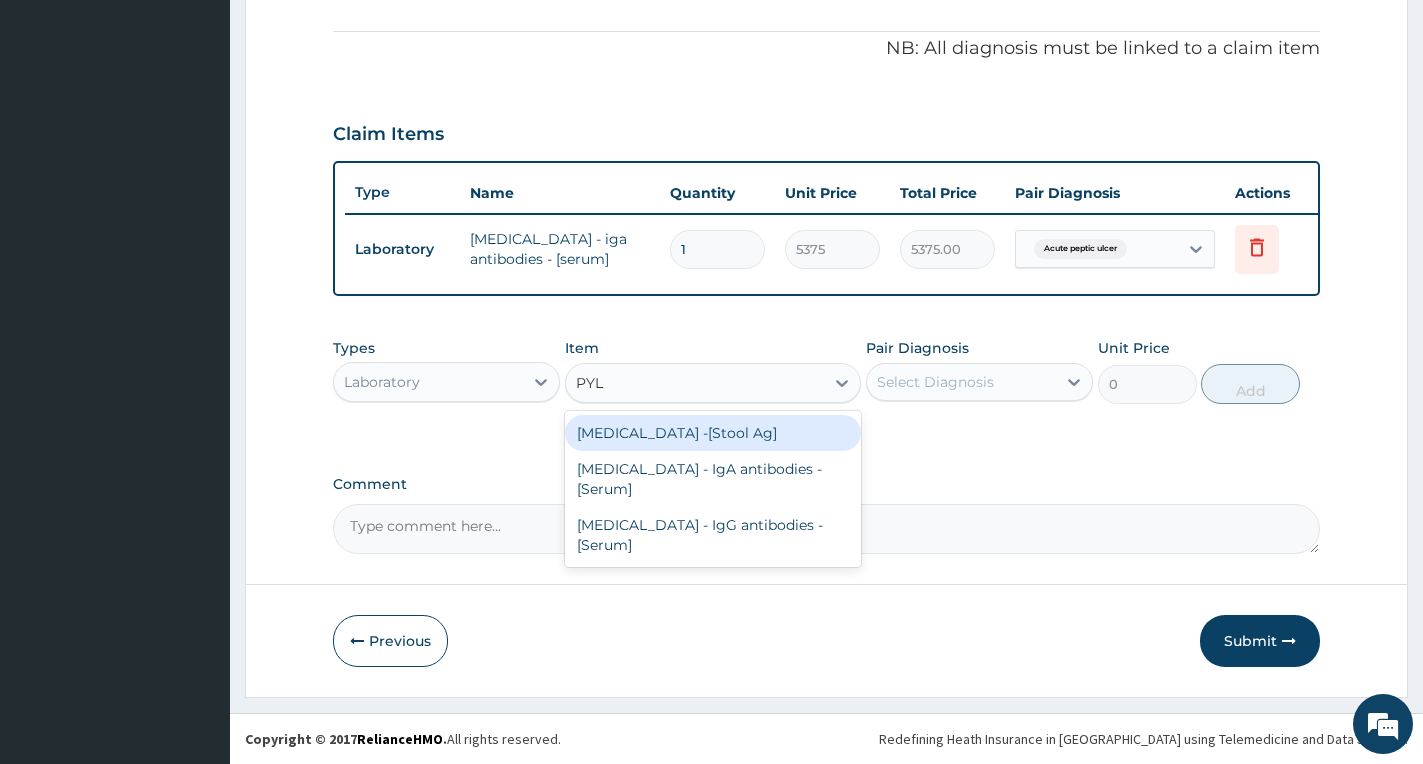 type on "PYLO" 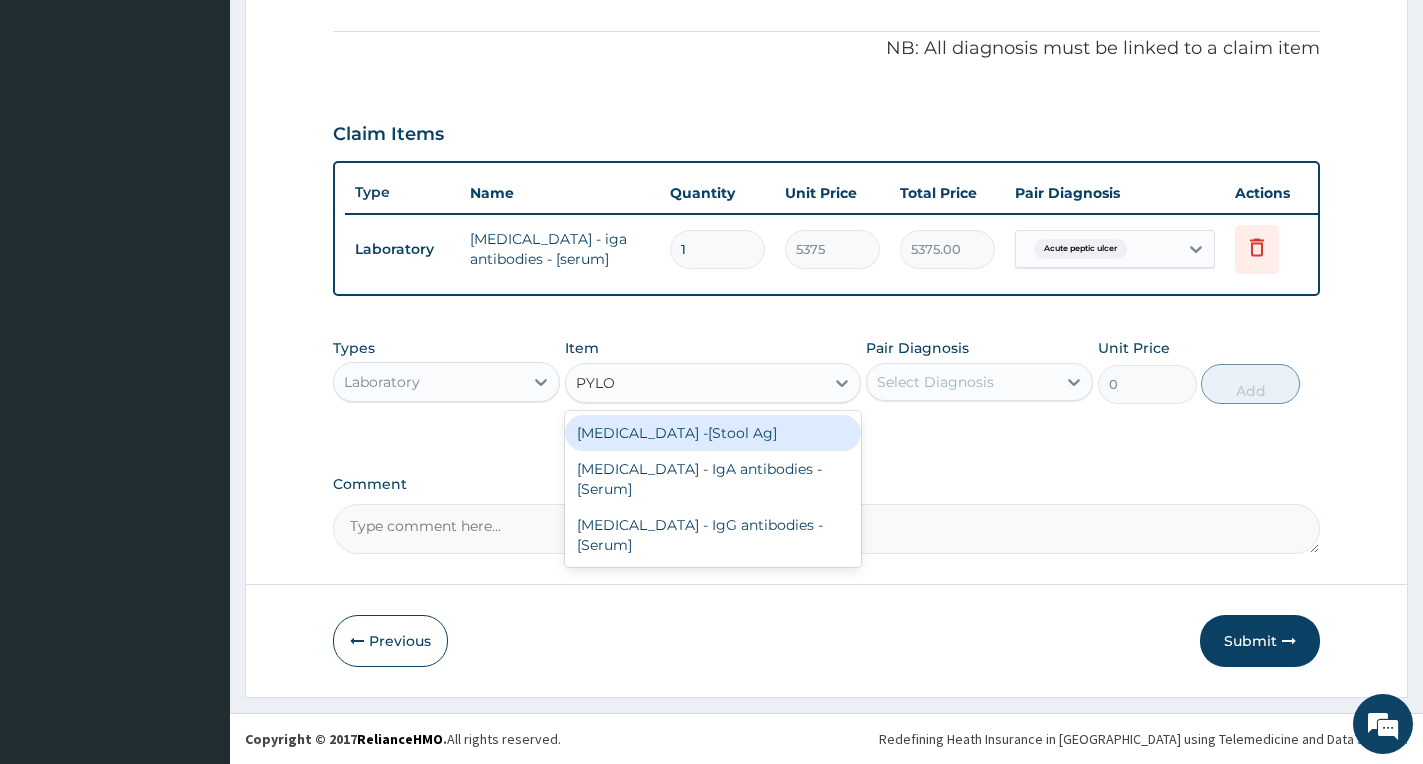 click on "Helicobacter pylori -[Stool Ag]" at bounding box center (713, 433) 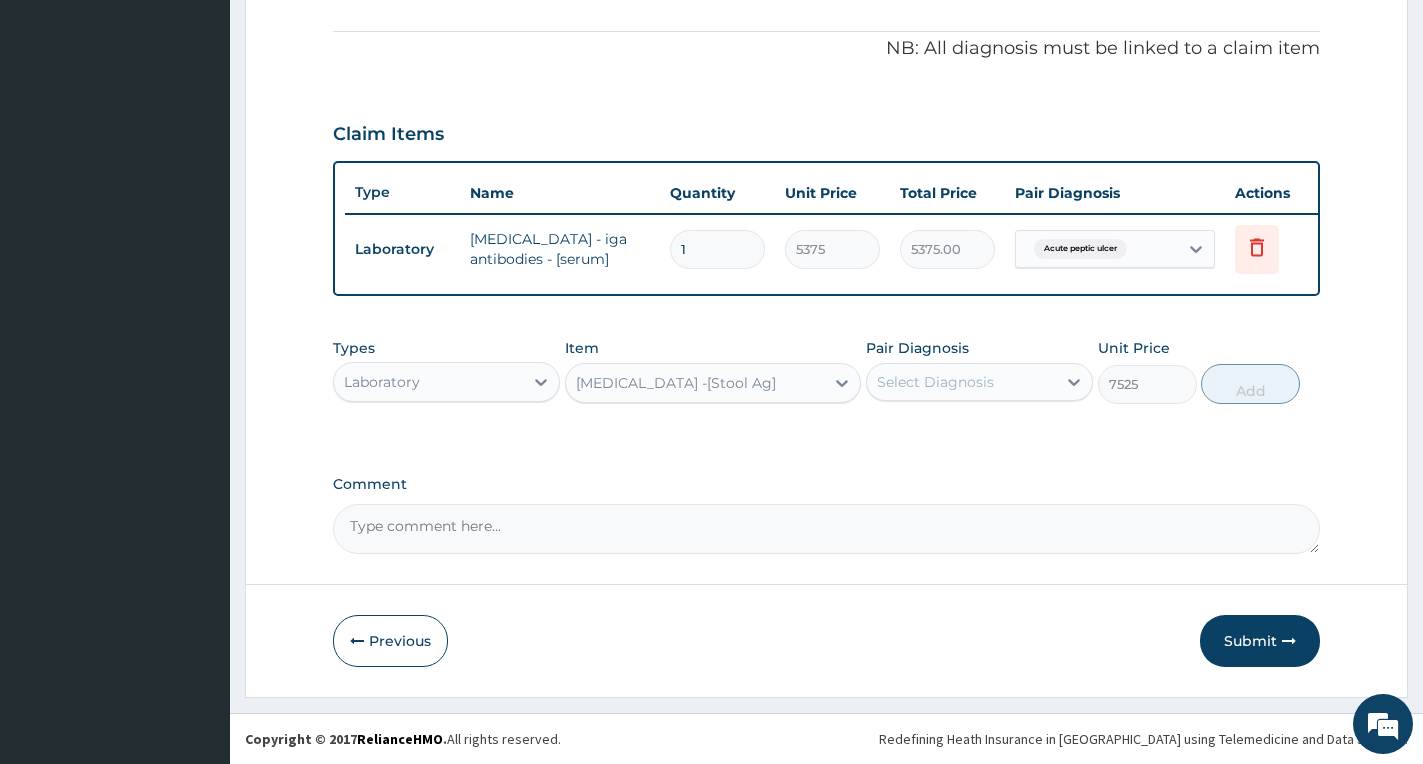 click on "Helicobacter pylori -[Stool Ag]" at bounding box center [676, 383] 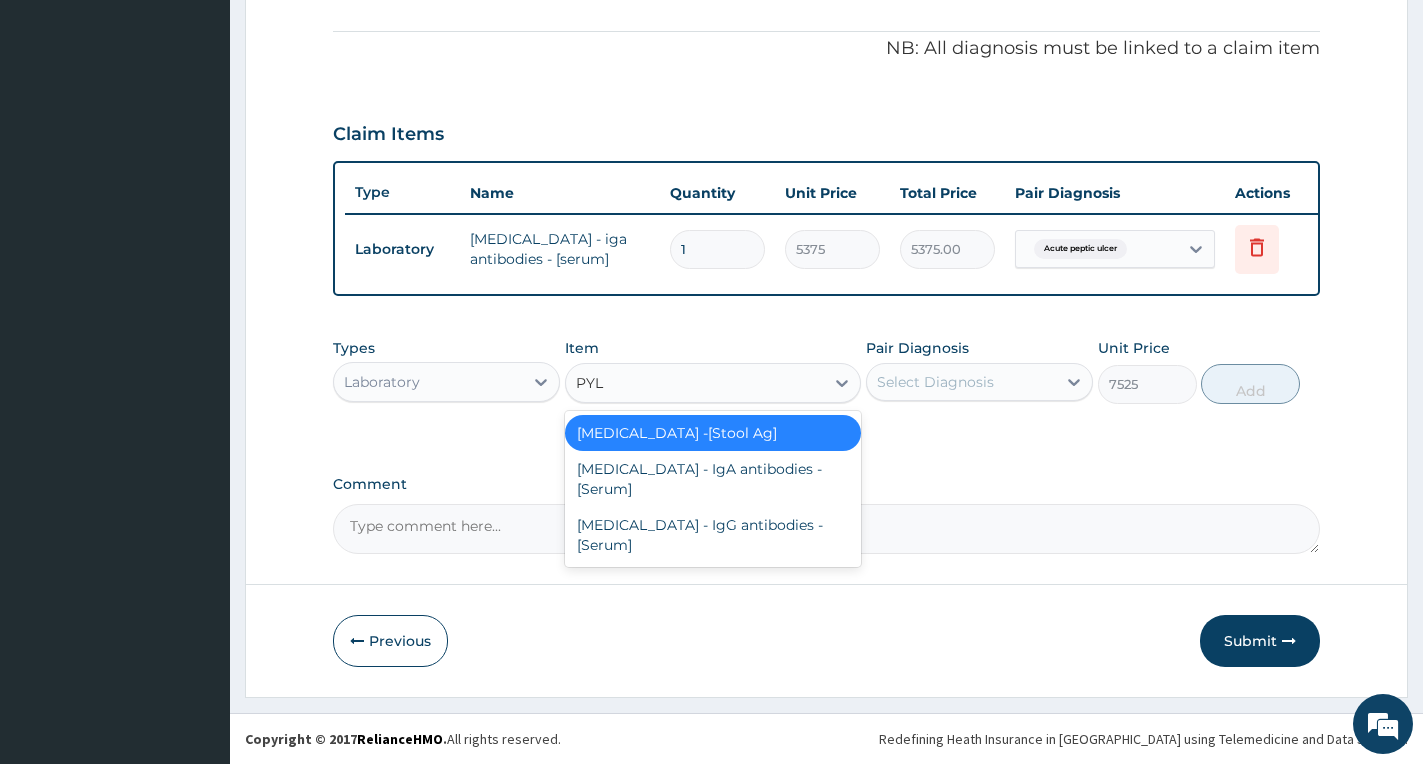 scroll, scrollTop: 0, scrollLeft: 0, axis: both 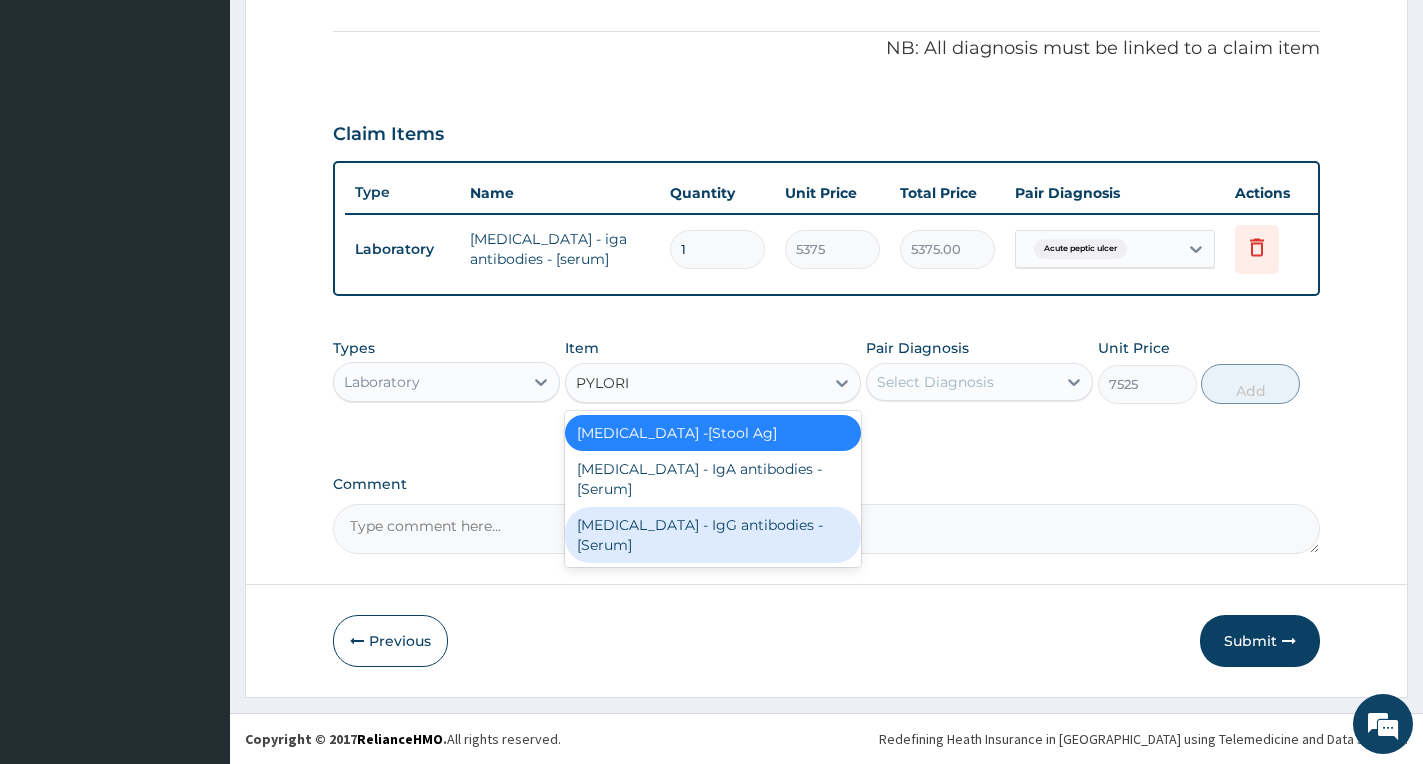 type on "PYLORI" 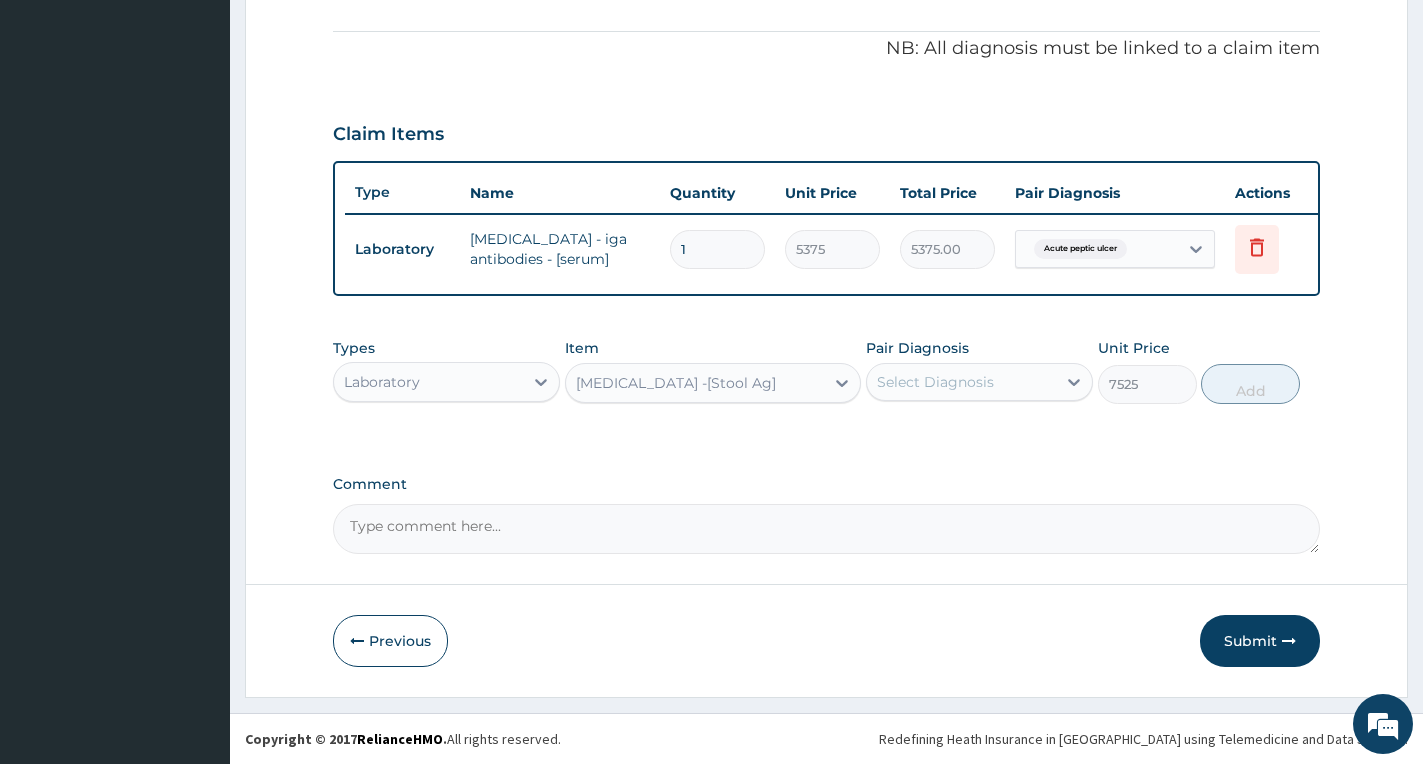 click on "Comment" at bounding box center [826, 484] 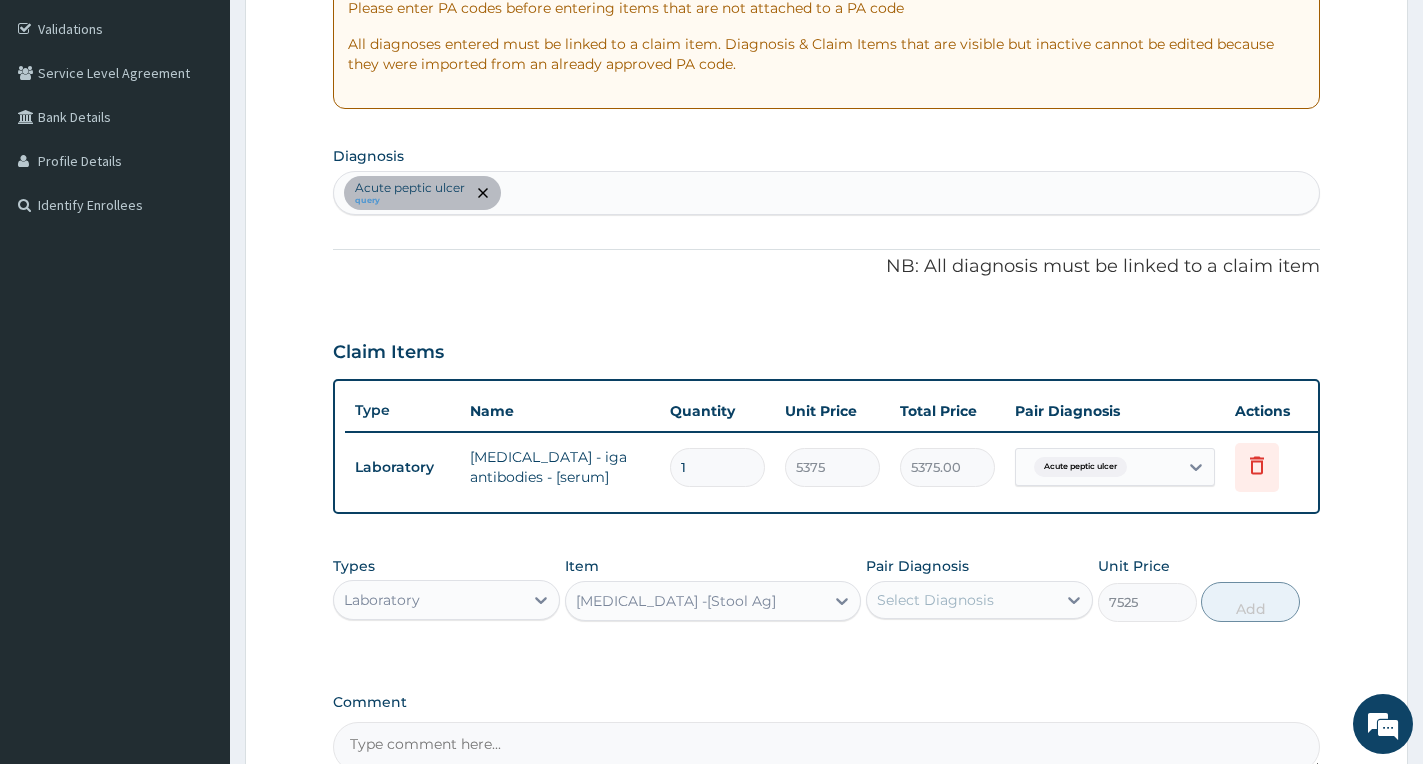 scroll, scrollTop: 359, scrollLeft: 0, axis: vertical 